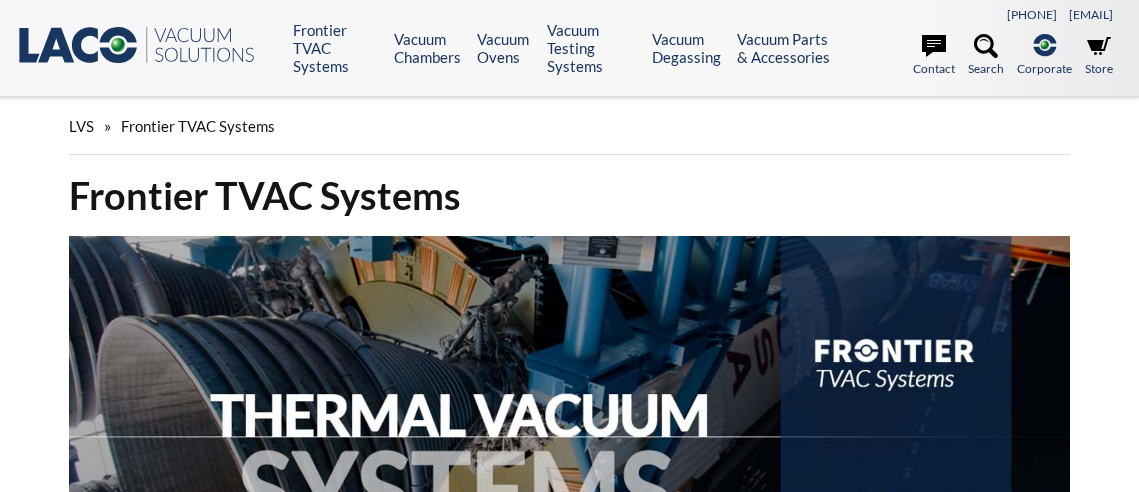 scroll, scrollTop: 9, scrollLeft: 0, axis: vertical 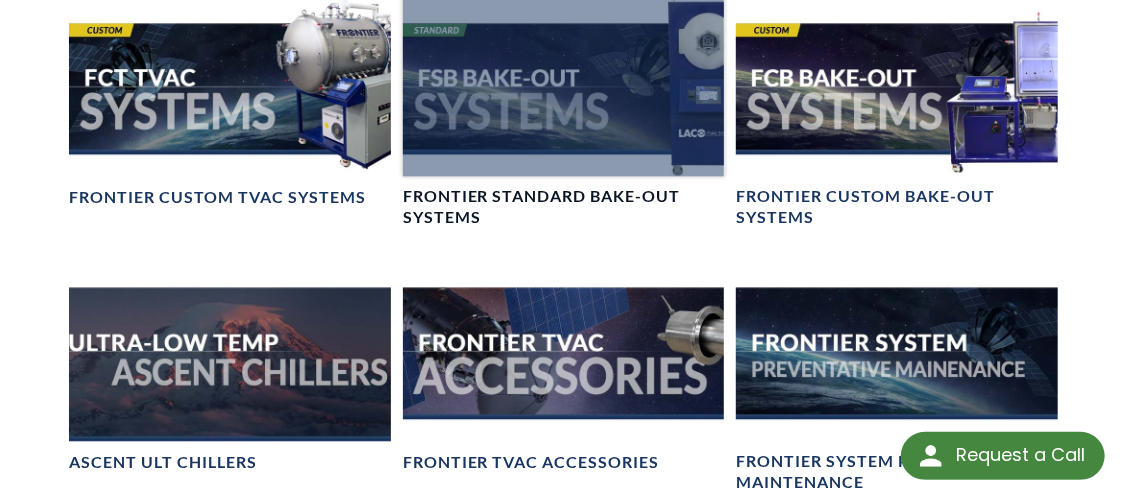 click at bounding box center [564, 86] 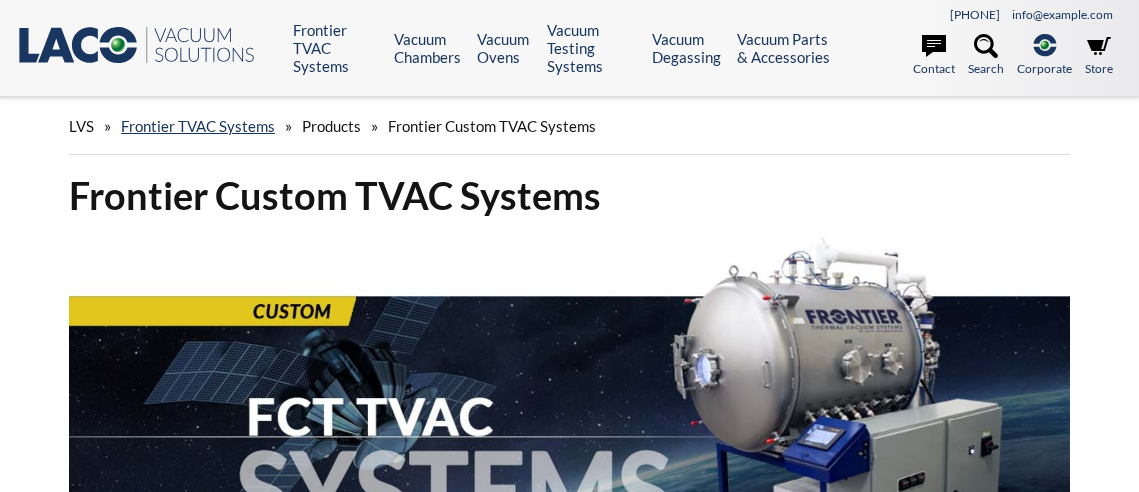 scroll, scrollTop: 0, scrollLeft: 0, axis: both 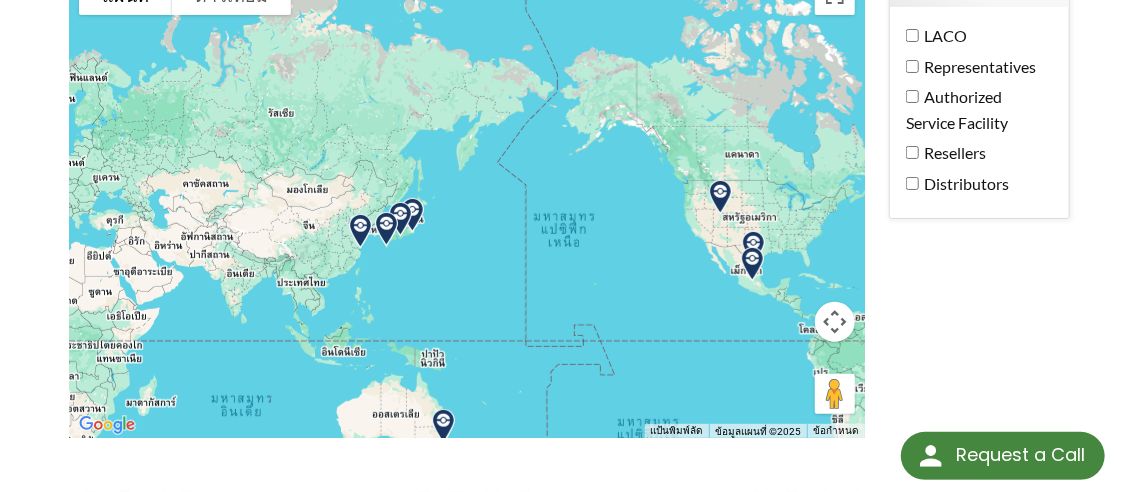 drag, startPoint x: 548, startPoint y: 255, endPoint x: 818, endPoint y: 266, distance: 270.22397 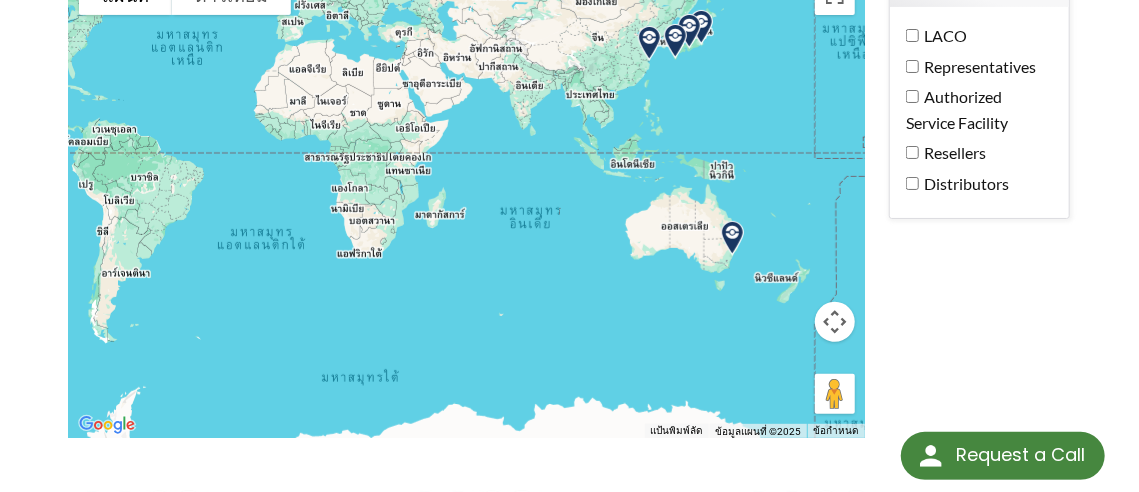 drag, startPoint x: 460, startPoint y: 319, endPoint x: 767, endPoint y: 130, distance: 360.51352 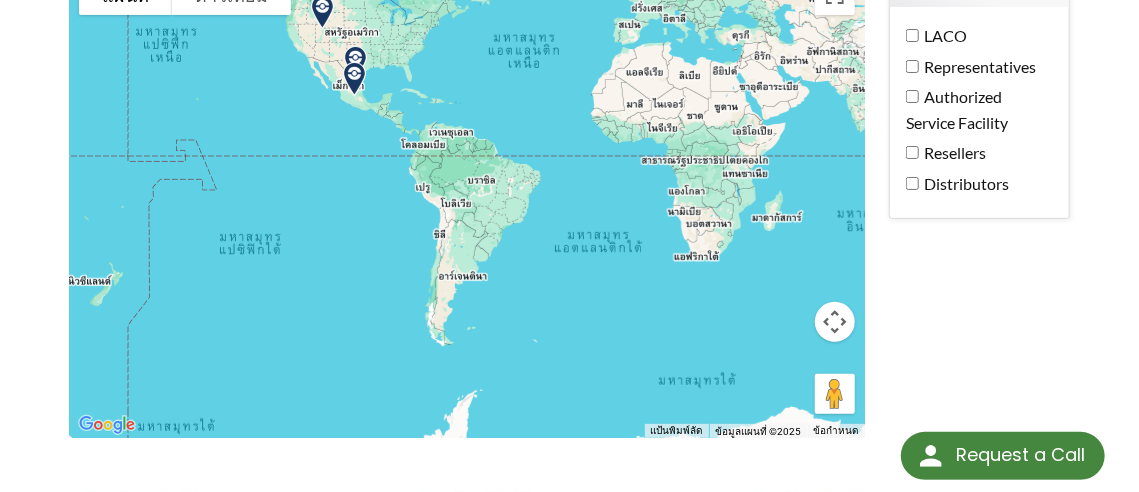 drag, startPoint x: 464, startPoint y: 215, endPoint x: 973, endPoint y: 167, distance: 511.25824 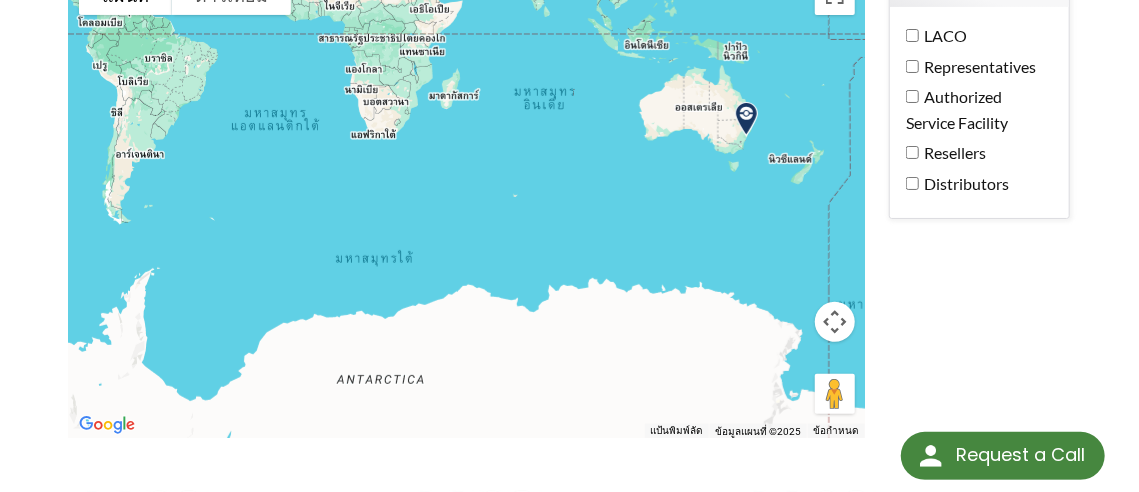 drag, startPoint x: 564, startPoint y: 185, endPoint x: 992, endPoint y: 217, distance: 429.19458 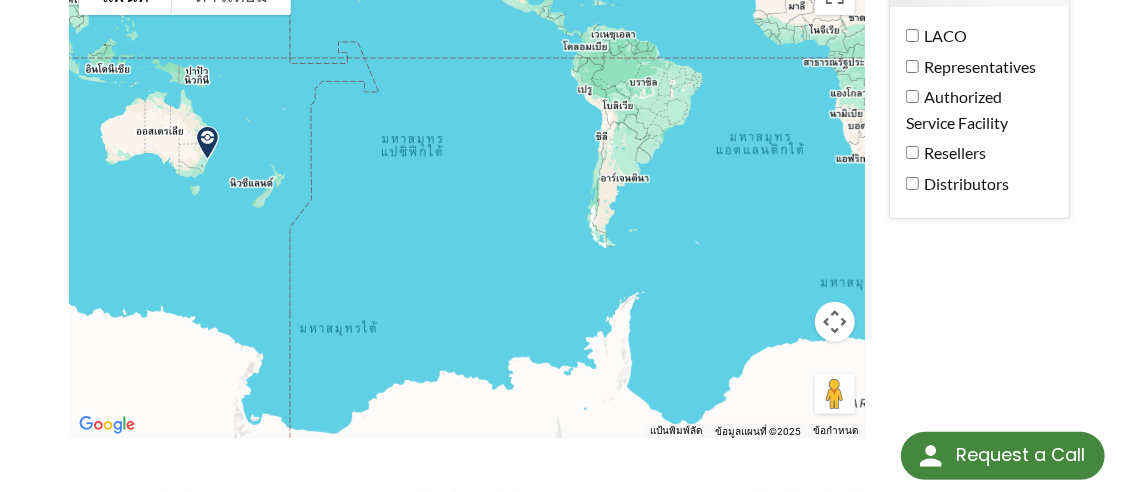 drag, startPoint x: 483, startPoint y: 244, endPoint x: 968, endPoint y: 269, distance: 485.6439 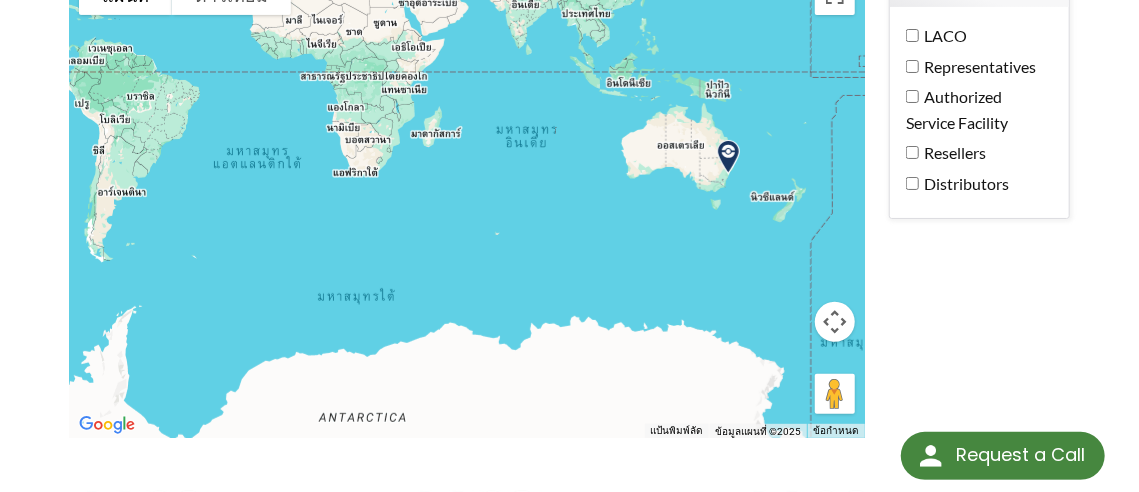 drag, startPoint x: 497, startPoint y: 258, endPoint x: 935, endPoint y: 279, distance: 438.50314 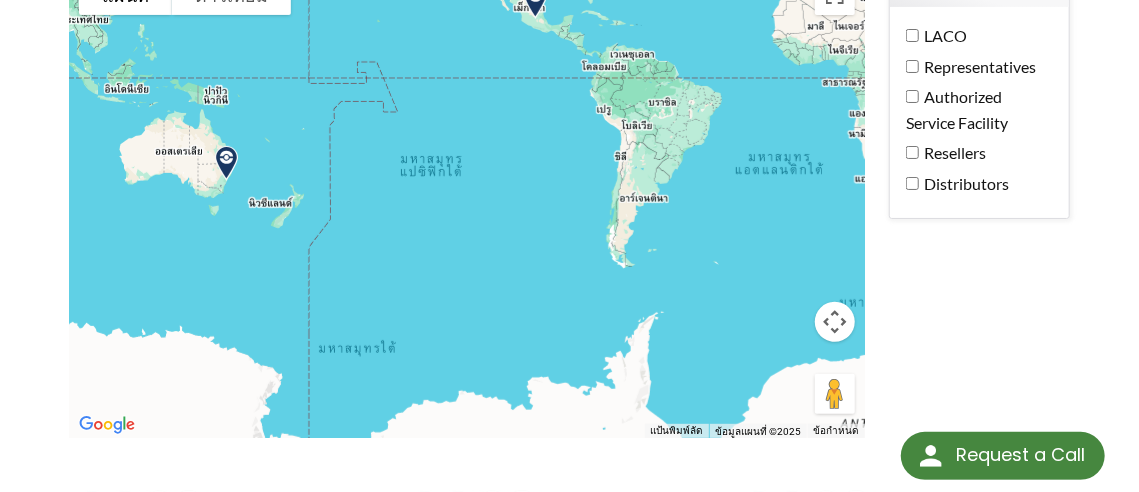 drag, startPoint x: 410, startPoint y: 261, endPoint x: 950, endPoint y: 263, distance: 540.0037 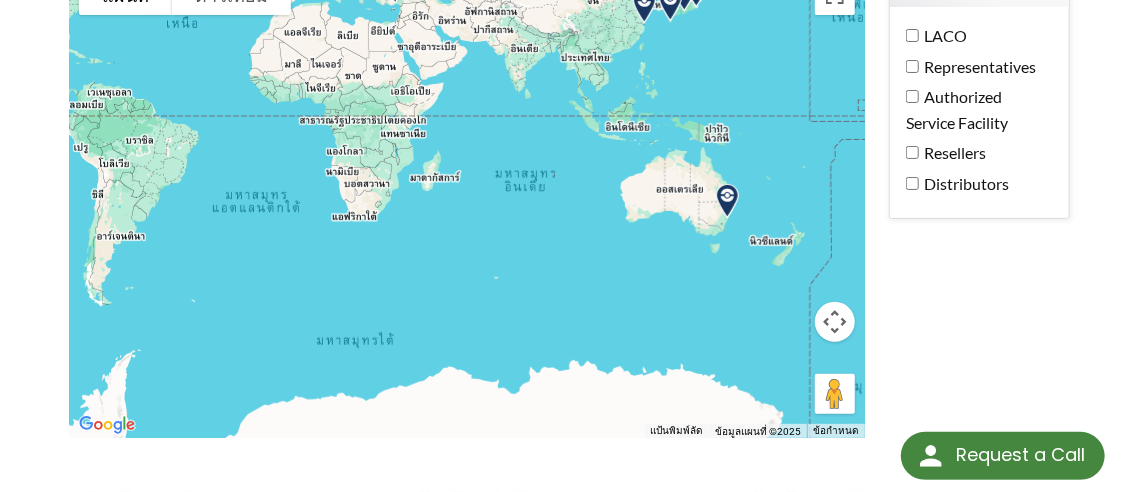 drag, startPoint x: 604, startPoint y: 252, endPoint x: 1142, endPoint y: 293, distance: 539.56 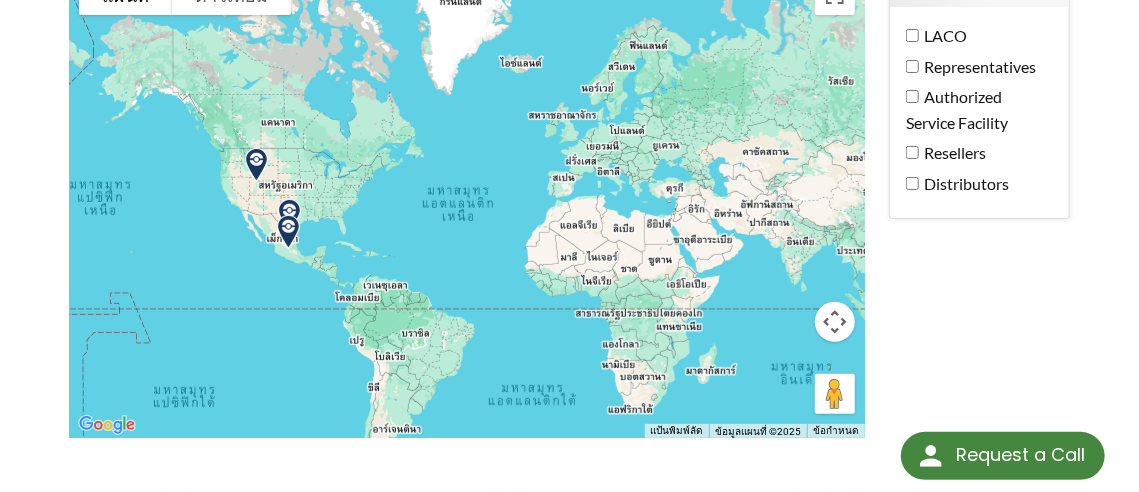 drag, startPoint x: 654, startPoint y: 299, endPoint x: 959, endPoint y: 504, distance: 367.4915 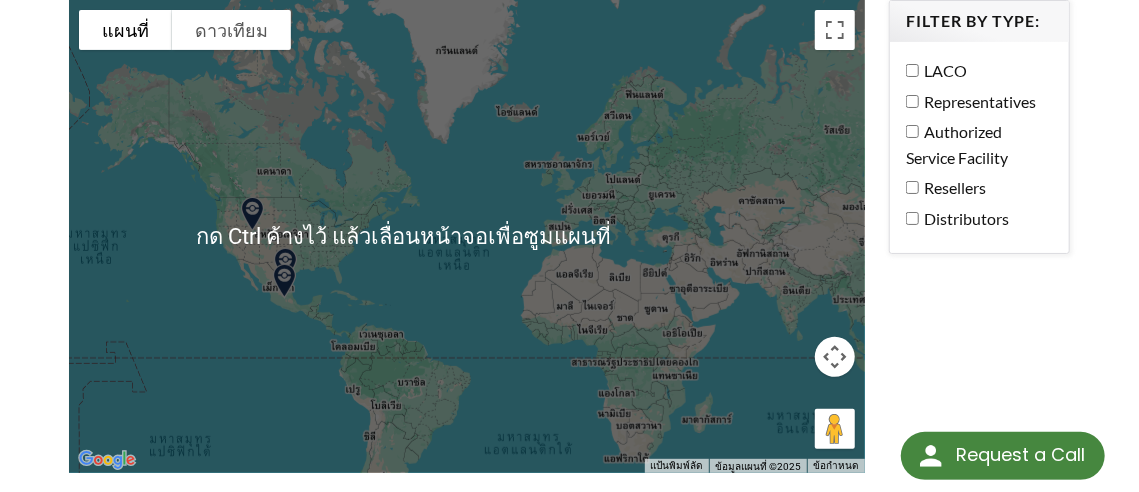 scroll, scrollTop: 213, scrollLeft: 0, axis: vertical 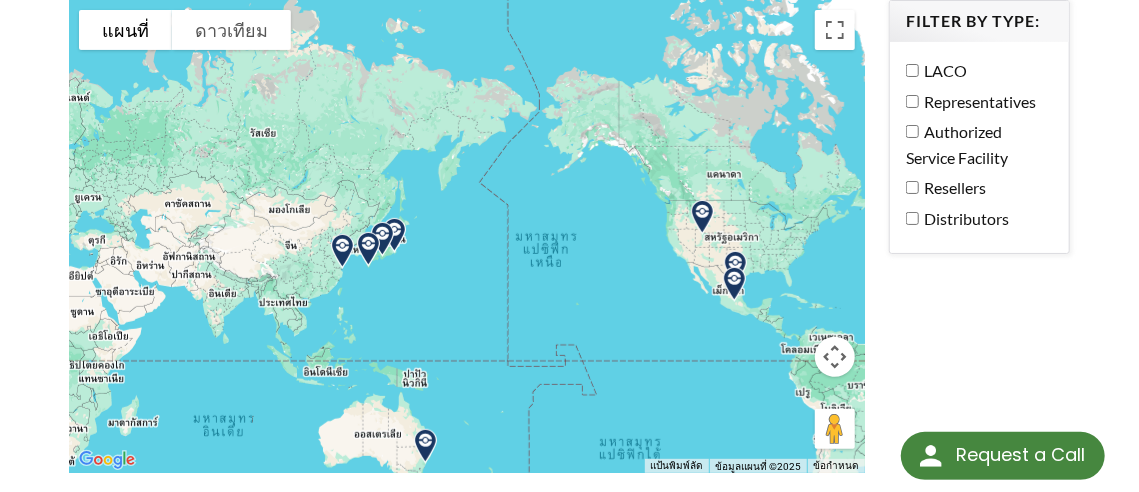 drag, startPoint x: 327, startPoint y: 321, endPoint x: 826, endPoint y: 319, distance: 499.004 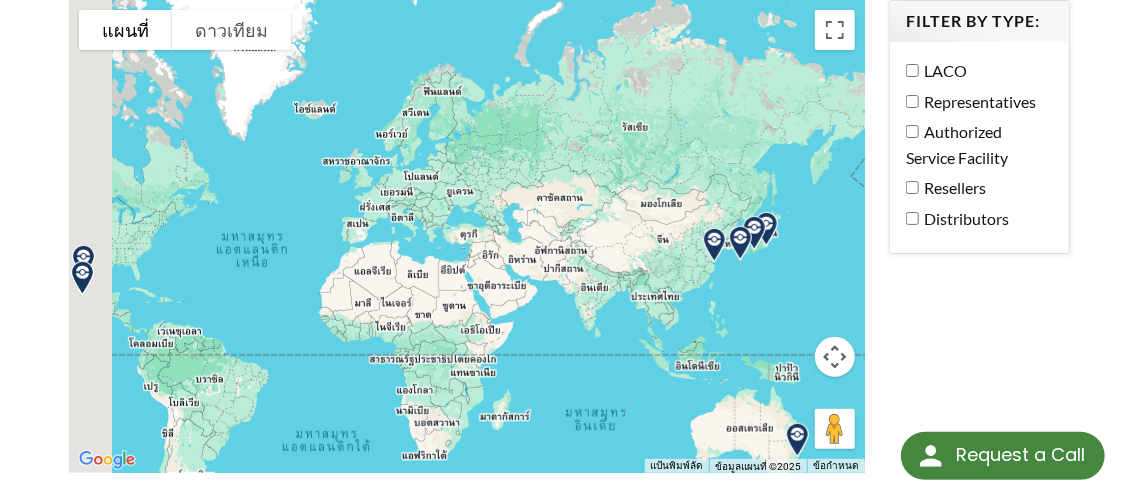 drag, startPoint x: 337, startPoint y: 289, endPoint x: 800, endPoint y: 289, distance: 463 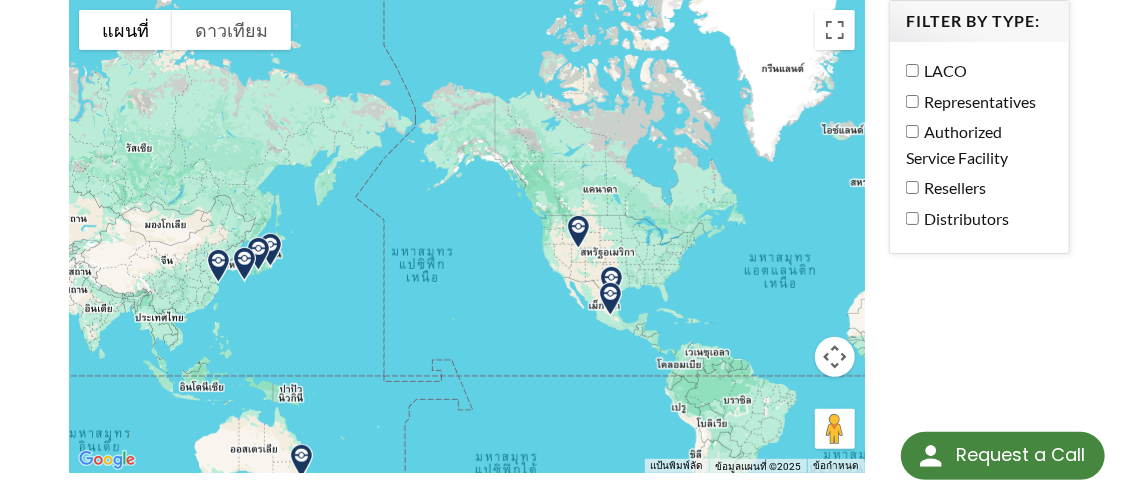 drag, startPoint x: 367, startPoint y: 269, endPoint x: 774, endPoint y: 286, distance: 407.3549 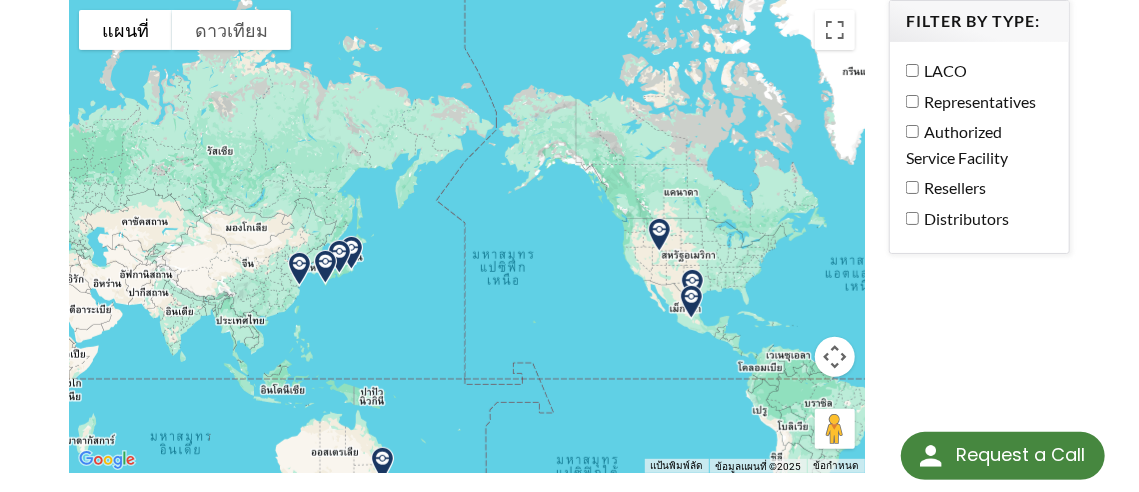 drag, startPoint x: 343, startPoint y: 290, endPoint x: 437, endPoint y: 292, distance: 94.02127 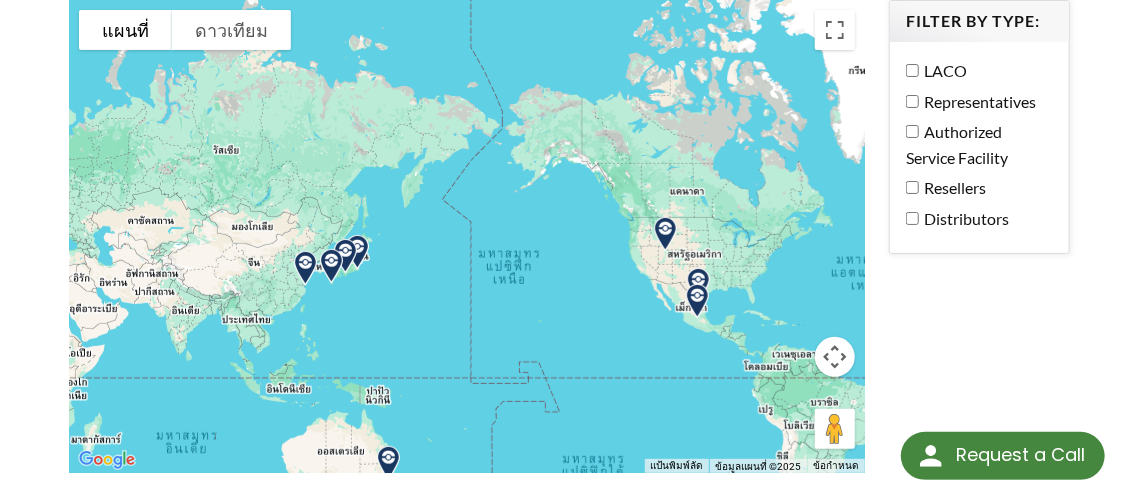 click at bounding box center (467, 236) 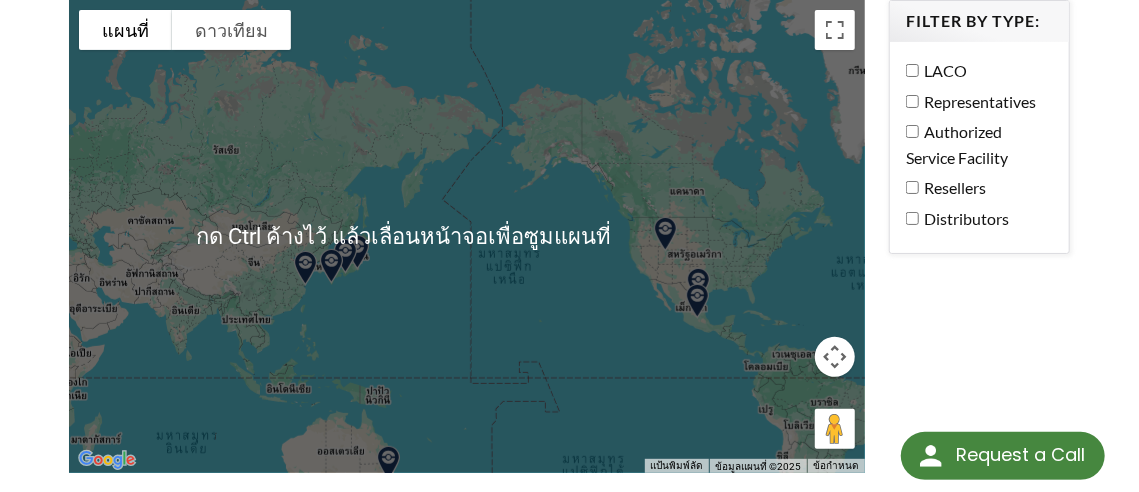 scroll, scrollTop: 254, scrollLeft: 0, axis: vertical 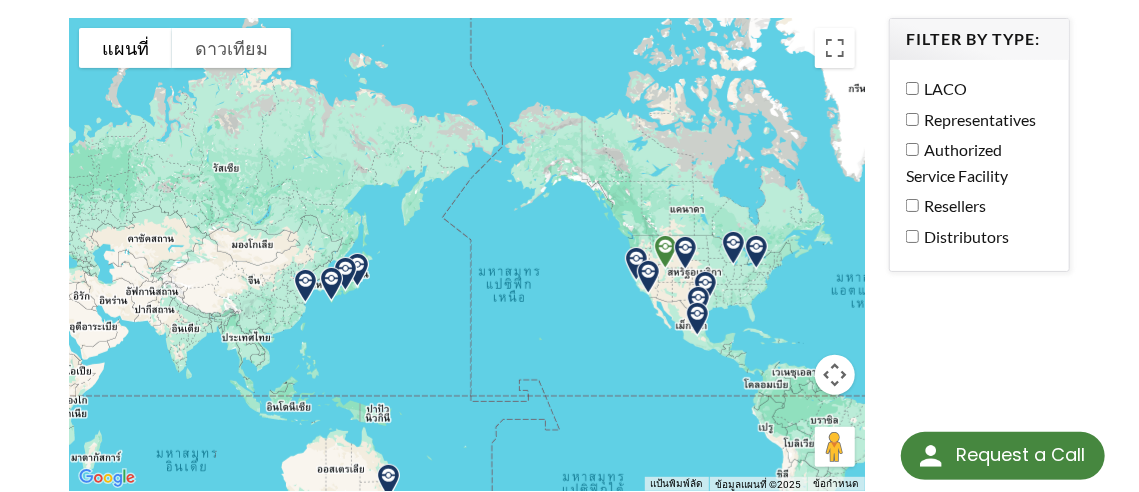 click on "LACO
Representatives
Authorized Service Facility
Resellers
Distributors" at bounding box center (979, 165) 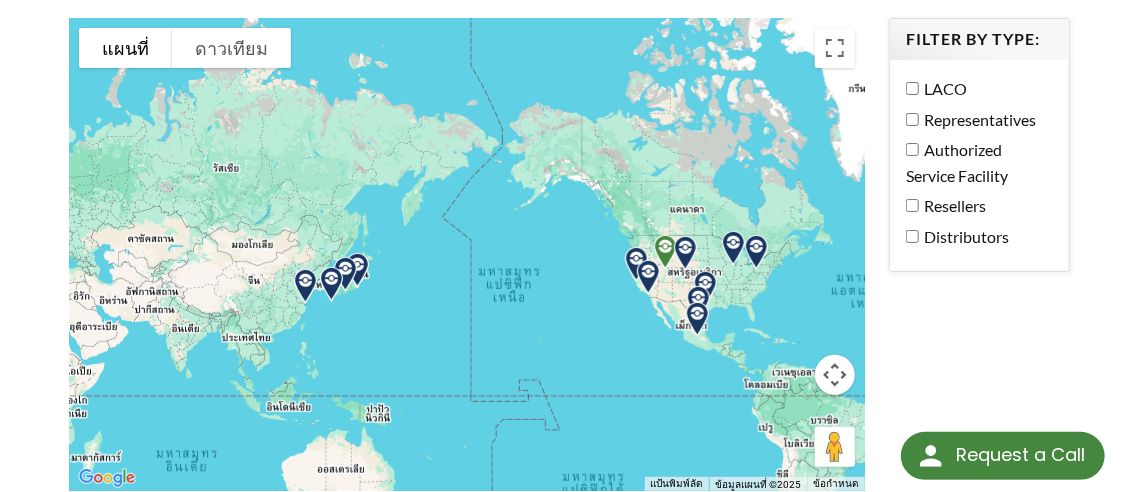 click on "LACO Technologies Representatives
หากต้องการไปยังส่วนต่างๆ ในแผนที่ด้วยท่าทางแตะสัมผัส ให้แตะนิ้วสองครั้งค้างไว้บนแผนที่ จากนั้นลากแผนที่ ← เลื่อนไปทางซ้าย → เลื่อนไปทางขวา ↑ เลื่อนขึ้น ↓ เลื่อนลง + ซูมเข้า - ซูมออก Home ข้ามไปทางซ้าย 75% End ข้ามไปทางขวา 75% Page Up ข้ามขึ้นมา 75% Page Down ข้ามลงไป 75% แผนที่ ภูมิประเทศ" at bounding box center (569, 611) 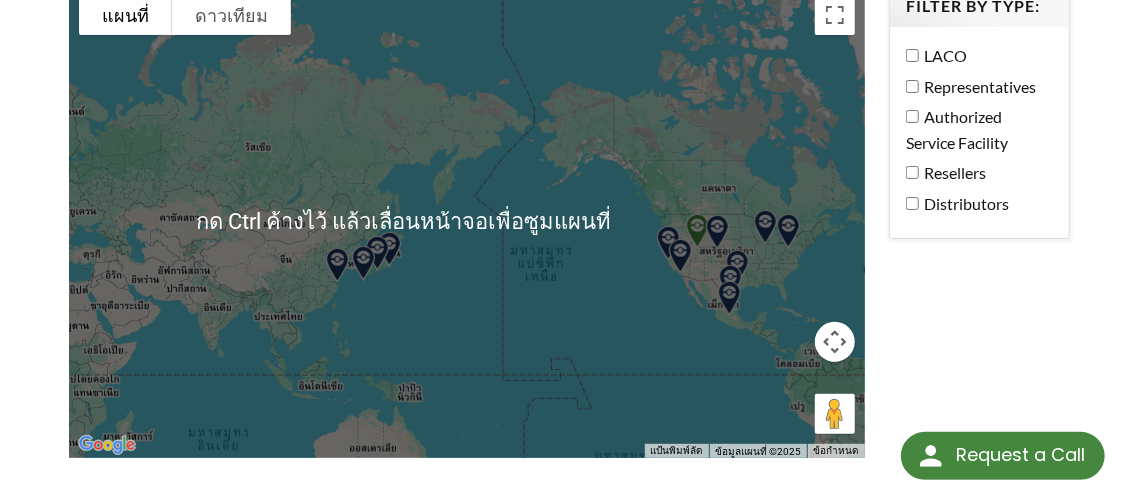scroll, scrollTop: 252, scrollLeft: 0, axis: vertical 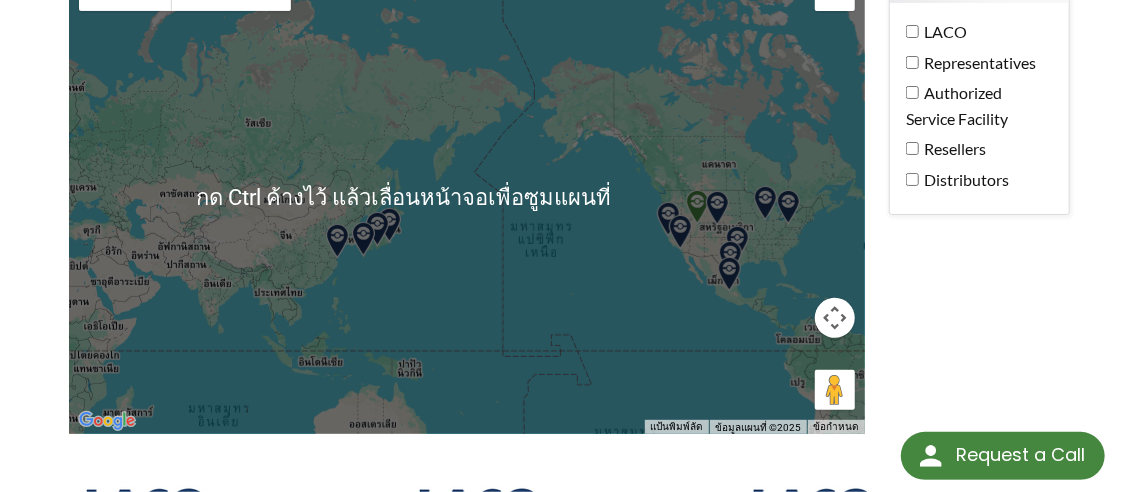 click at bounding box center [467, 197] 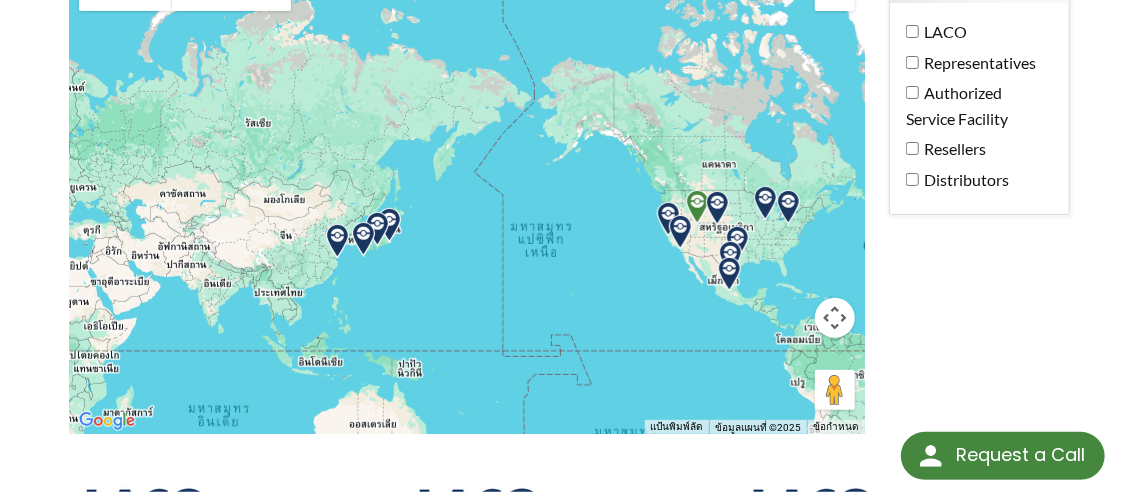 click at bounding box center [337, 241] 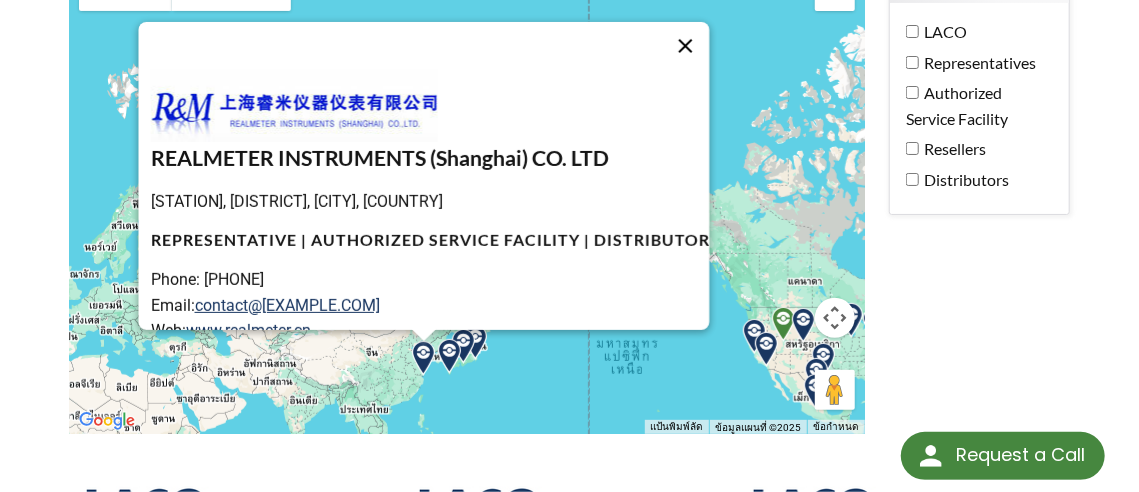 click at bounding box center [685, 46] 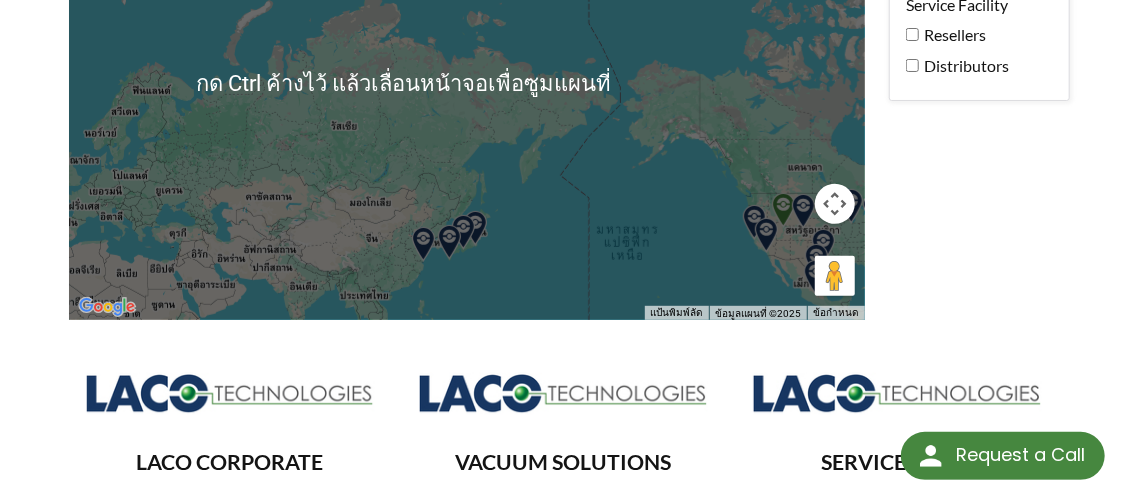 scroll, scrollTop: 387, scrollLeft: 0, axis: vertical 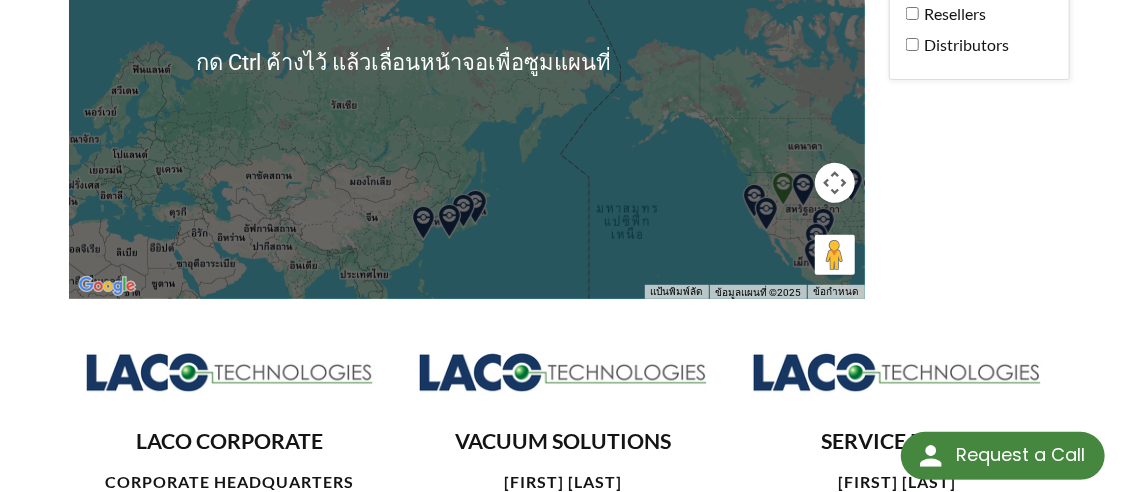 click on "กดปุ่มลูกศรเพื่อไปที่เครื่องหมายต่างๆ" at bounding box center [467, 62] 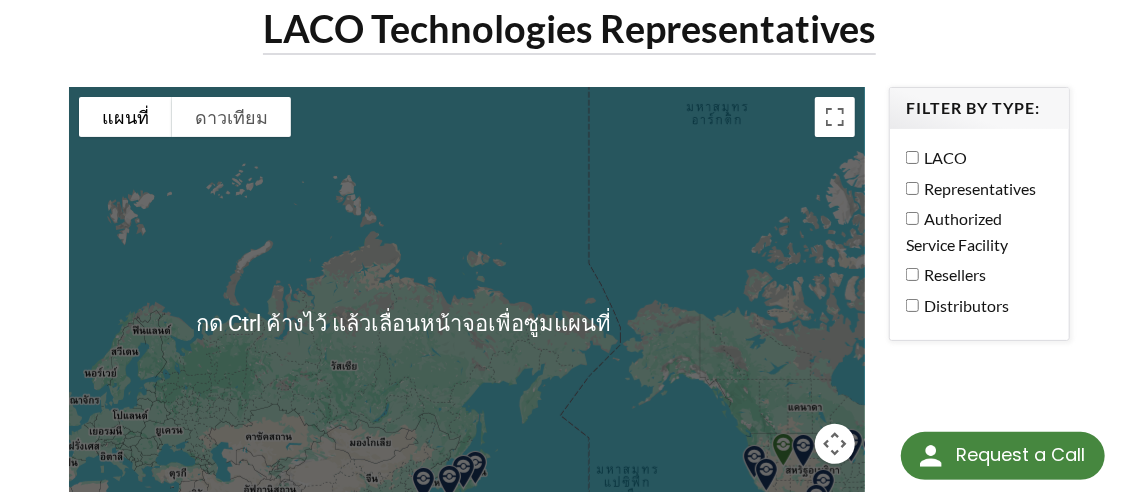 scroll, scrollTop: 127, scrollLeft: 0, axis: vertical 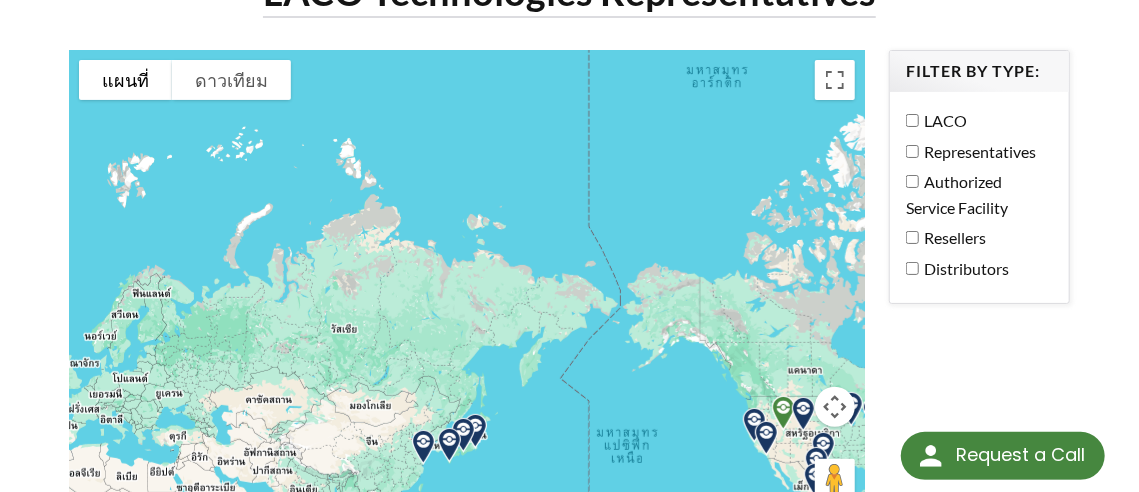 click on "LACO
Representatives
Authorized Service Facility
Resellers
Distributors" at bounding box center (979, 197) 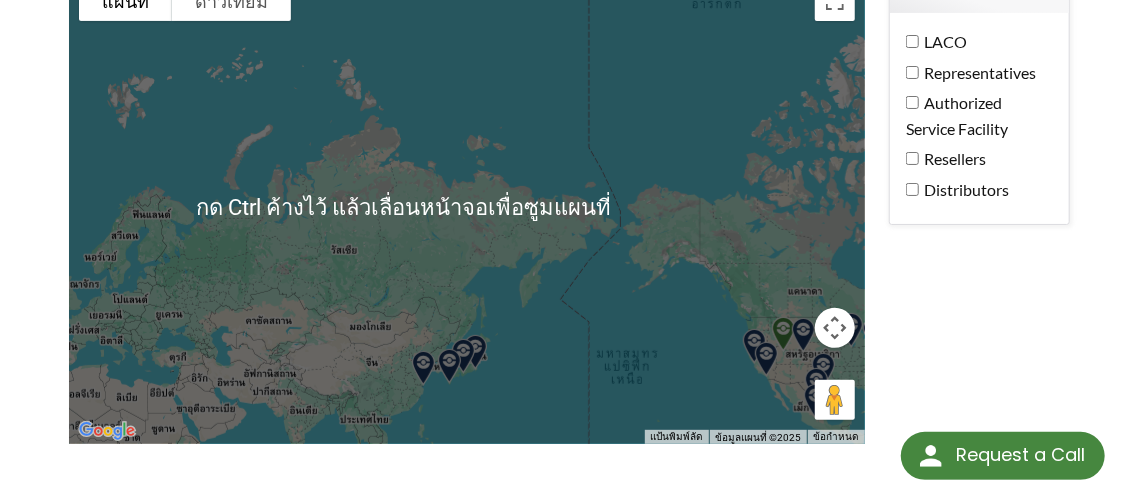 scroll, scrollTop: 332, scrollLeft: 0, axis: vertical 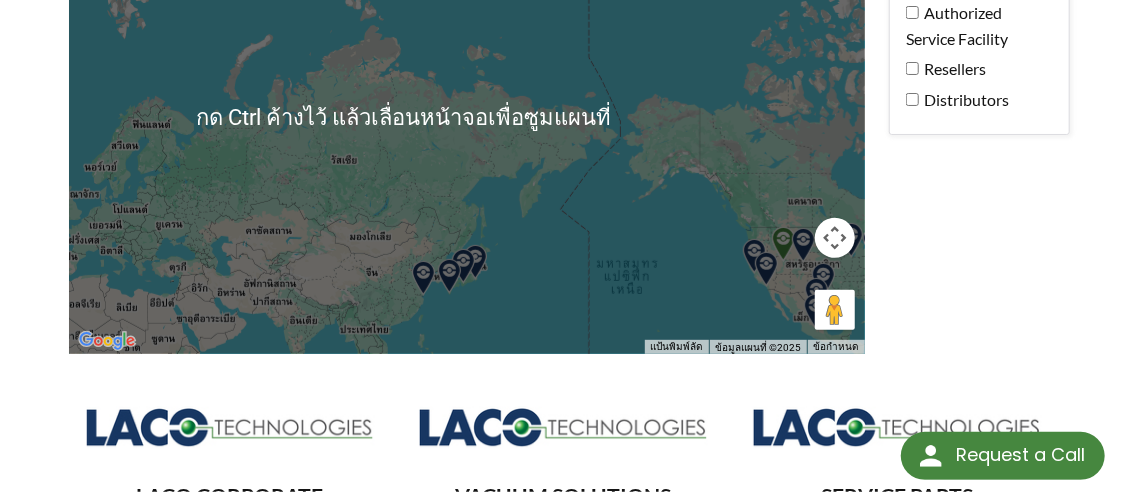 click at bounding box center [467, 117] 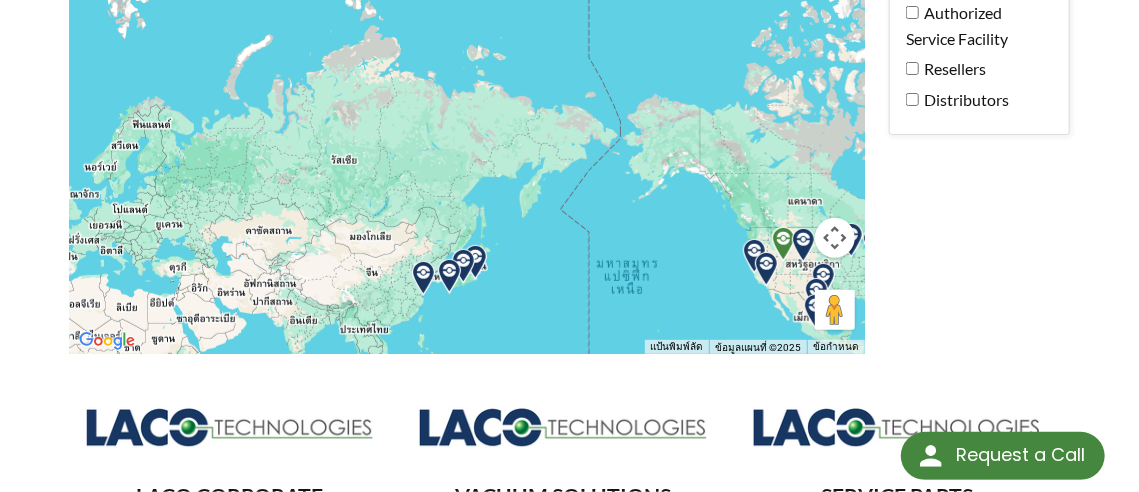 click at bounding box center (467, 117) 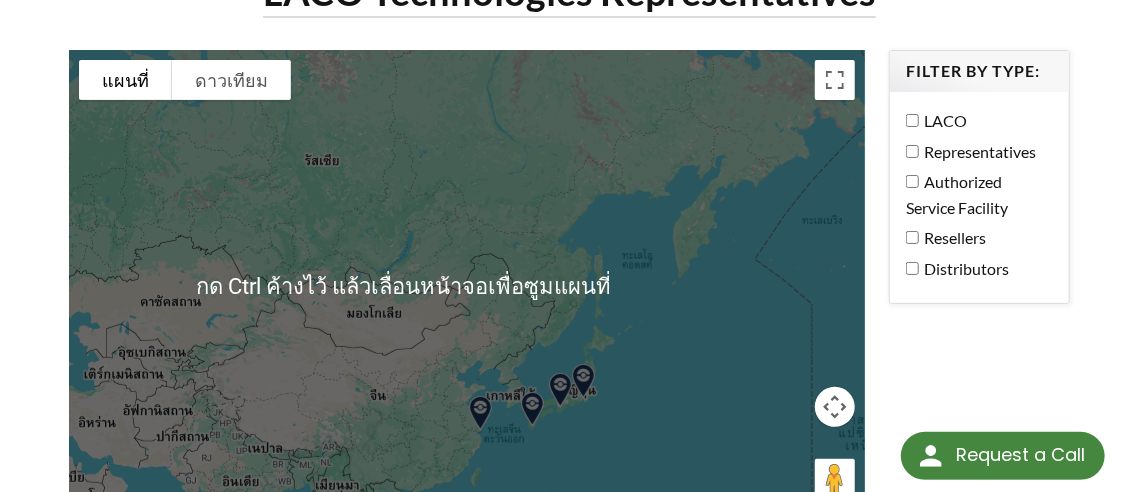 scroll, scrollTop: 160, scrollLeft: 0, axis: vertical 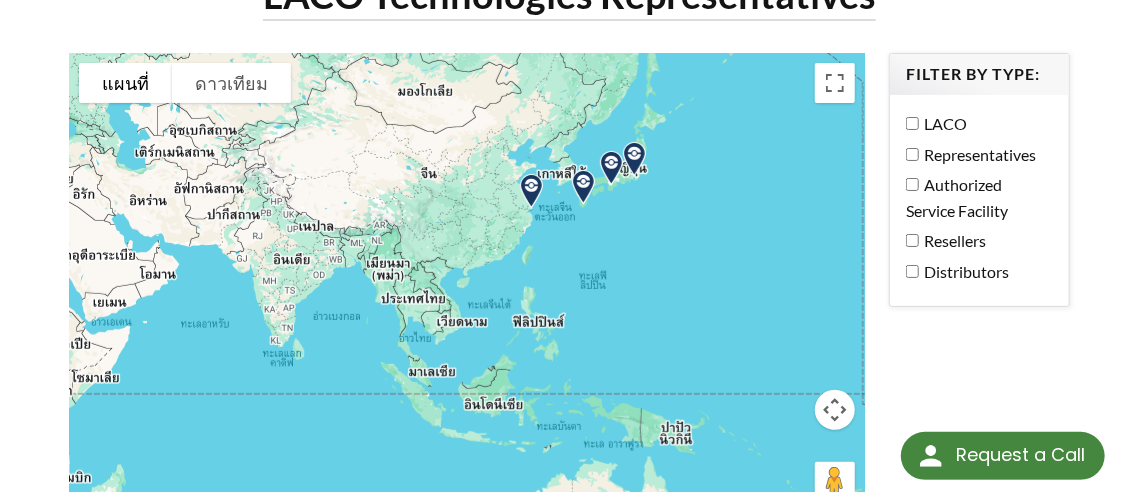 drag, startPoint x: 363, startPoint y: 306, endPoint x: 417, endPoint y: 69, distance: 243.07407 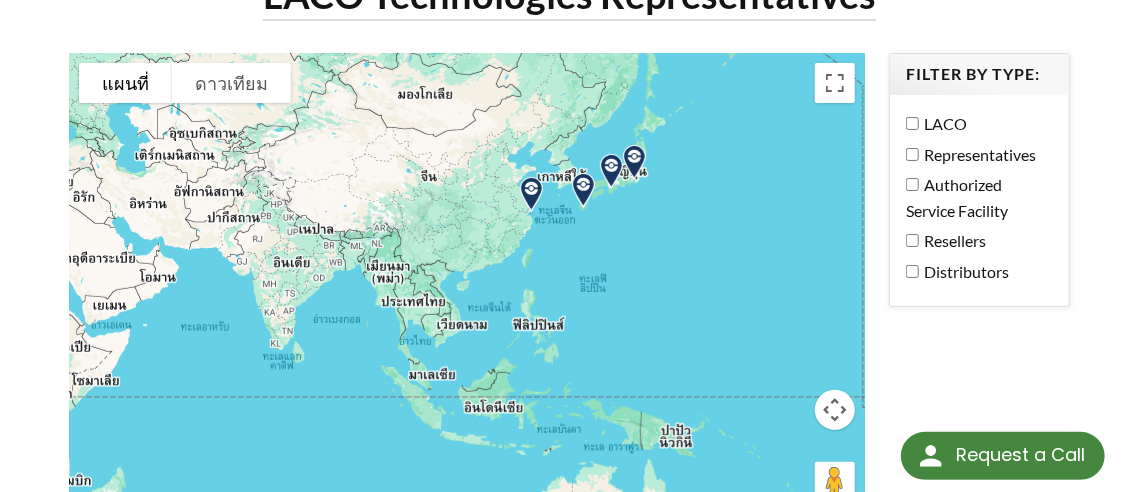 click at bounding box center (467, 289) 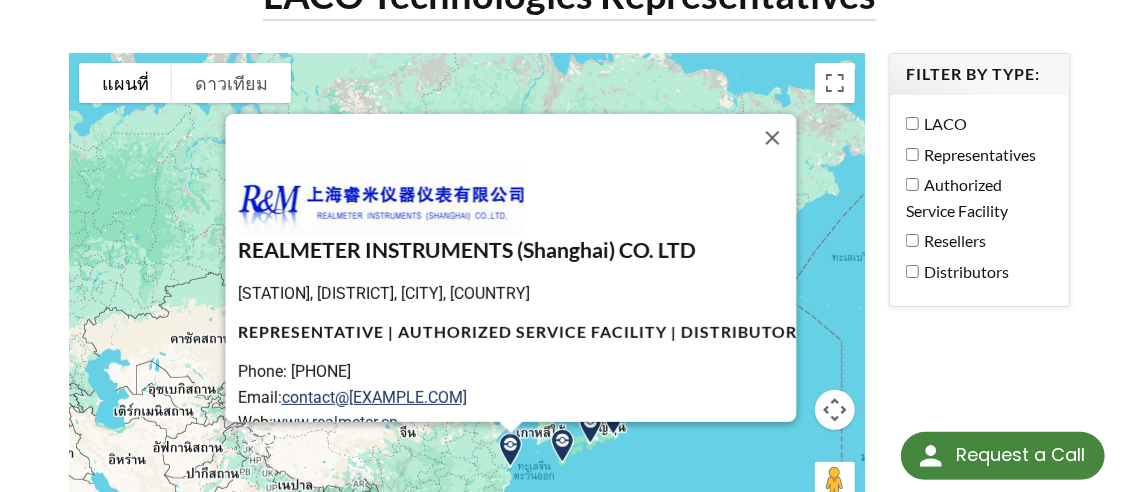 click at bounding box center [562, 446] 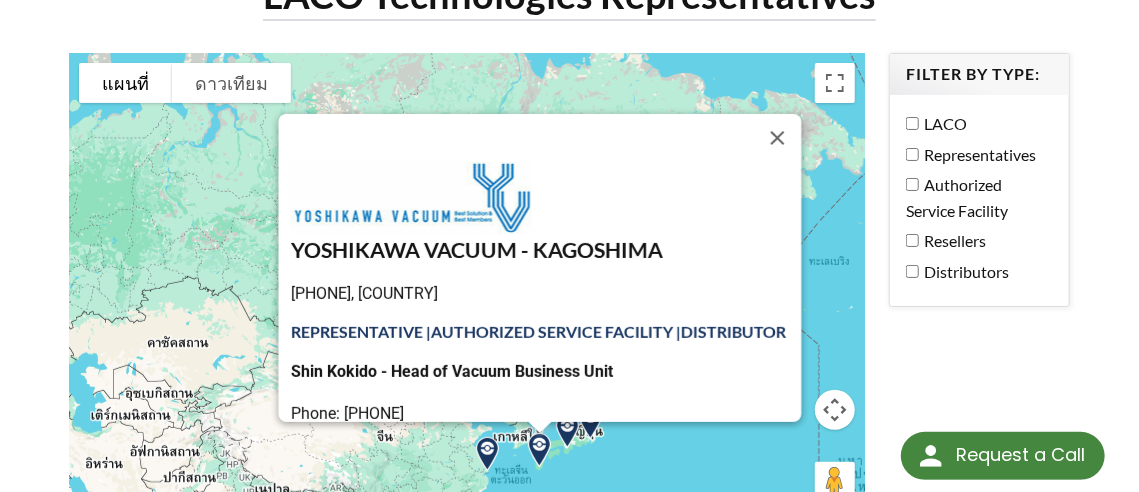 click at bounding box center [590, 422] 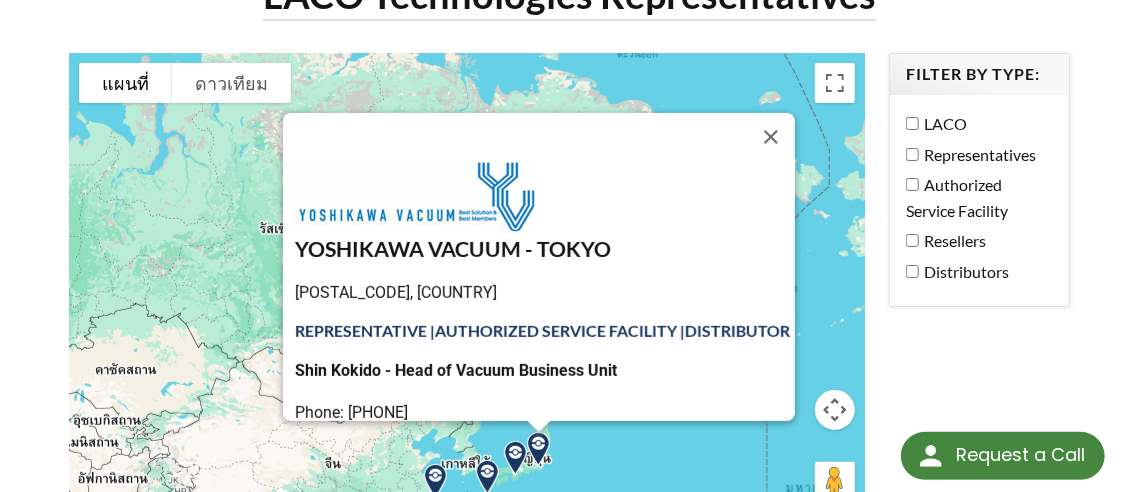click at bounding box center (515, 458) 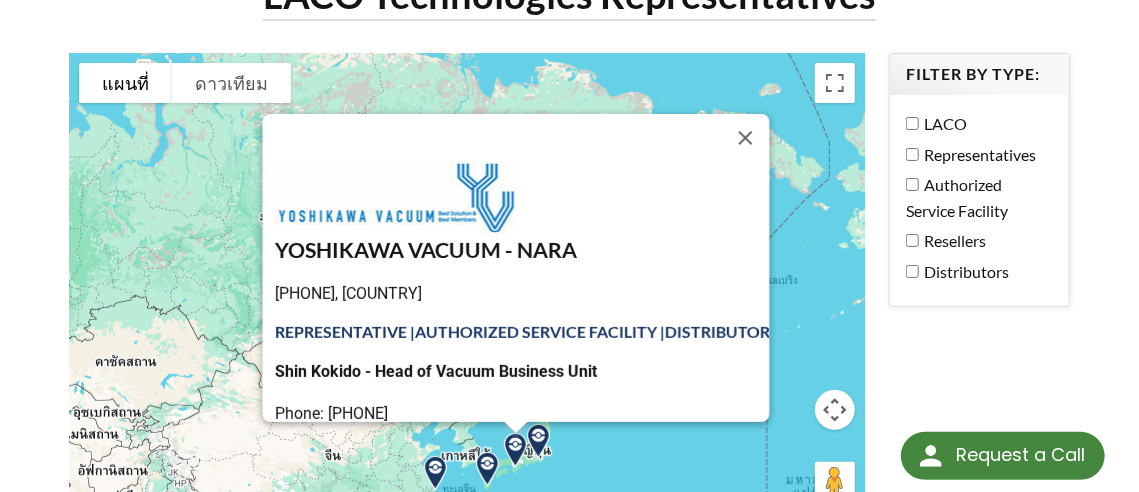 click at bounding box center [487, 469] 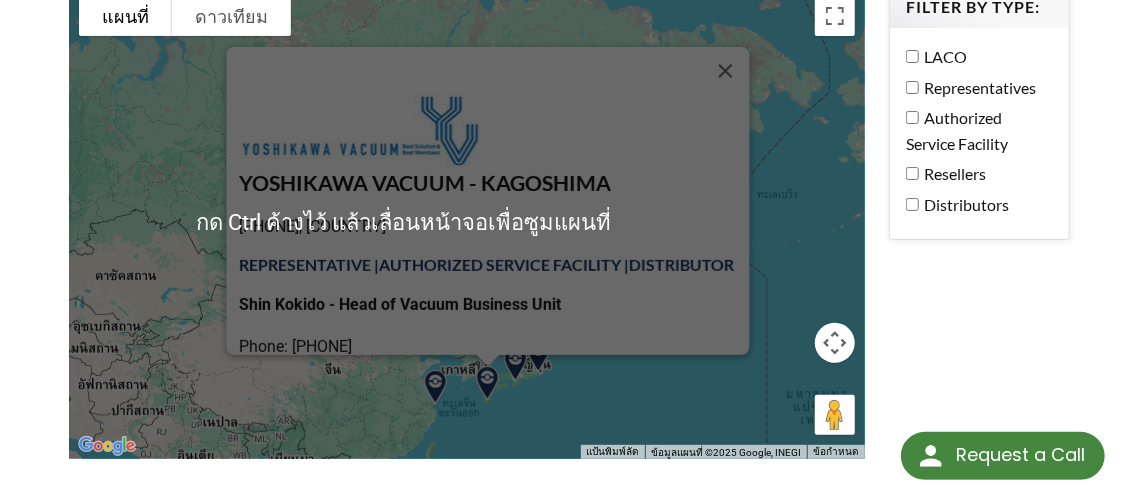 scroll, scrollTop: 233, scrollLeft: 0, axis: vertical 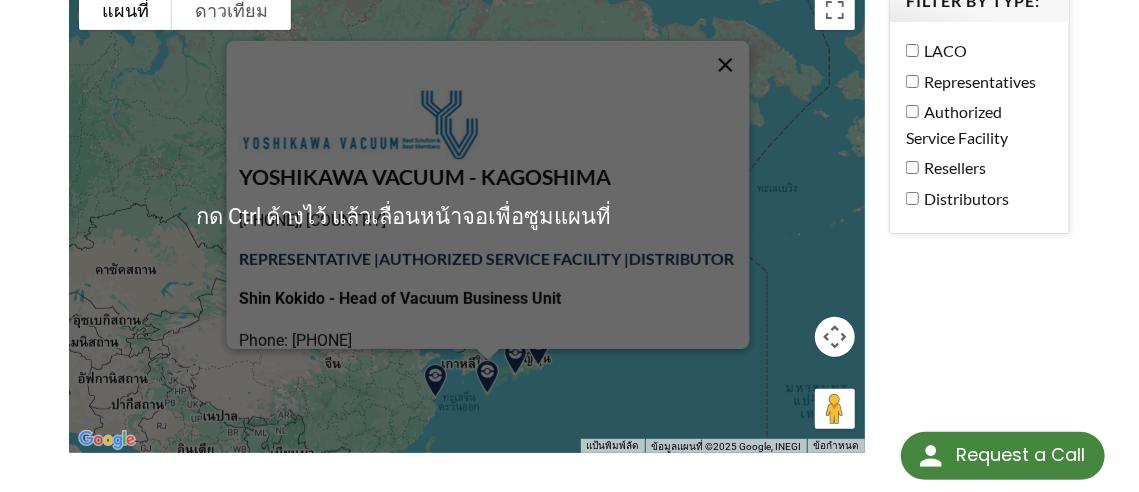 click at bounding box center [725, 65] 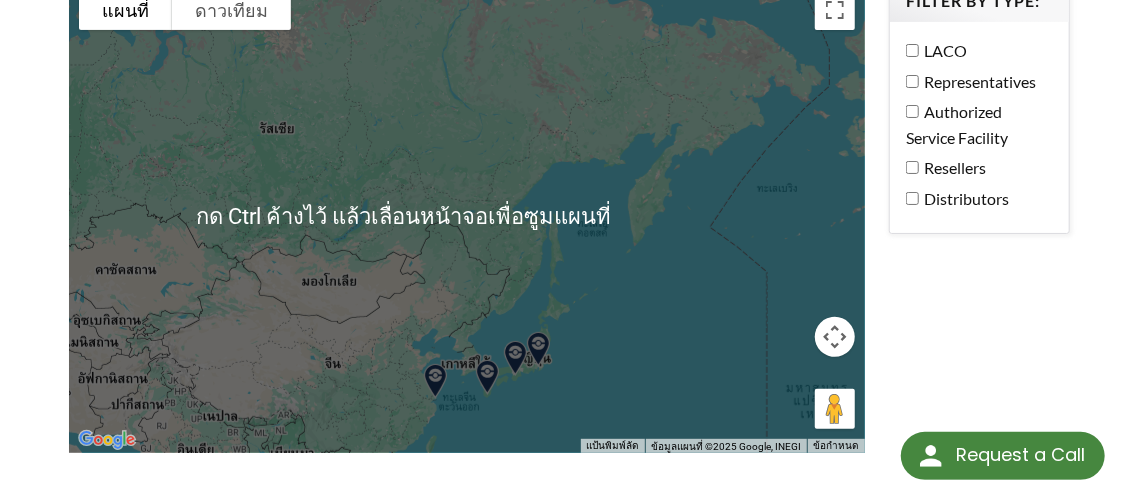 scroll, scrollTop: 0, scrollLeft: 0, axis: both 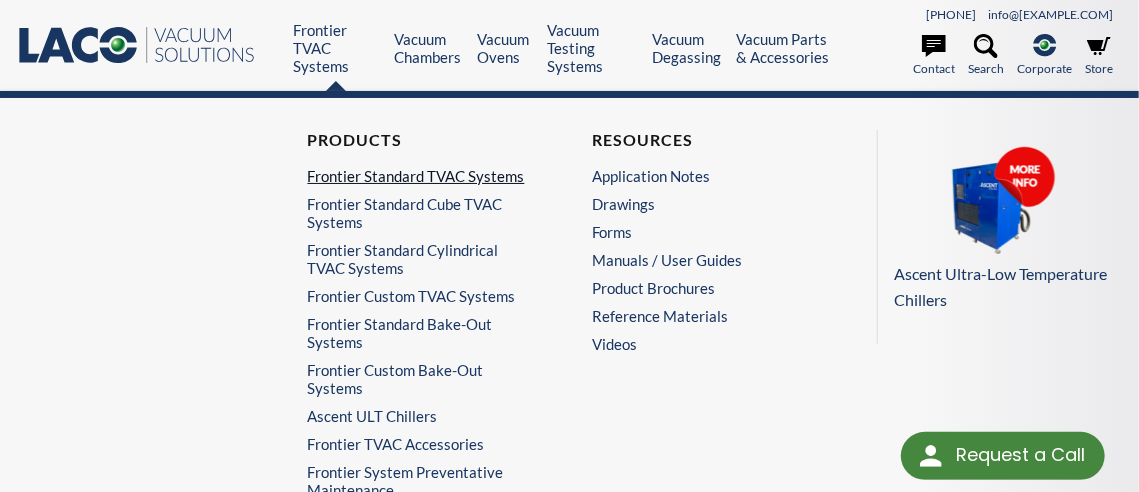 click on "Frontier Standard TVAC Systems" at bounding box center (422, 176) 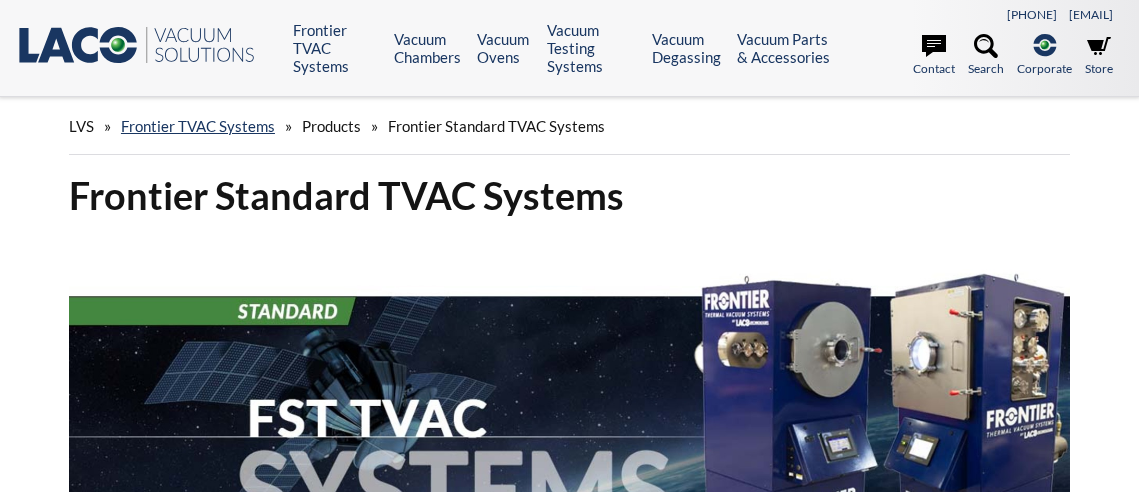 scroll, scrollTop: 0, scrollLeft: 0, axis: both 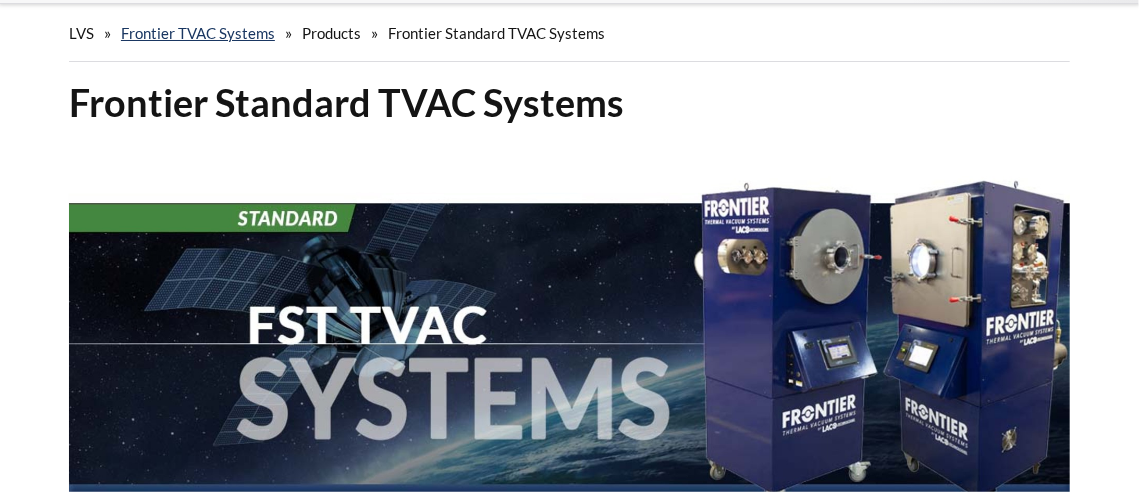 select 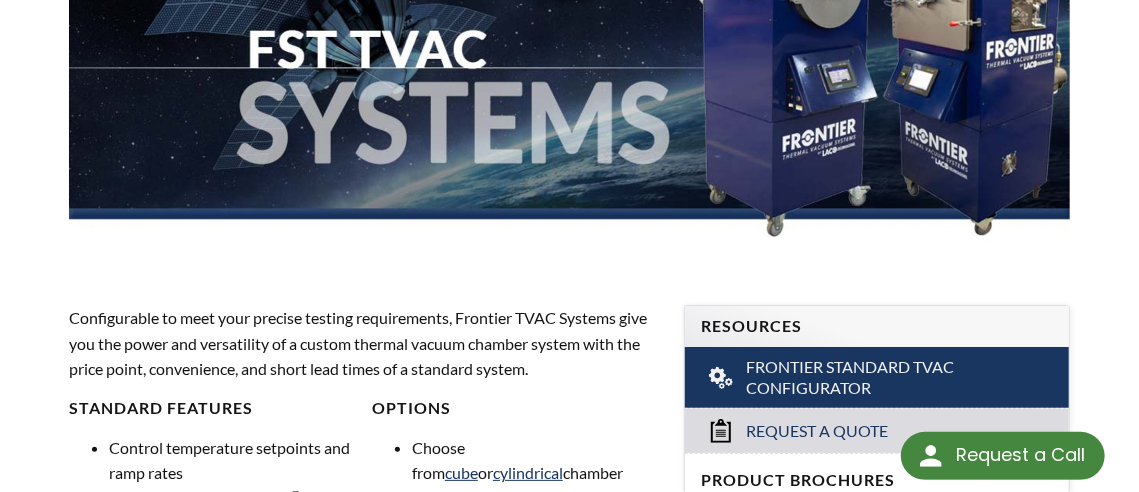 scroll, scrollTop: 0, scrollLeft: 0, axis: both 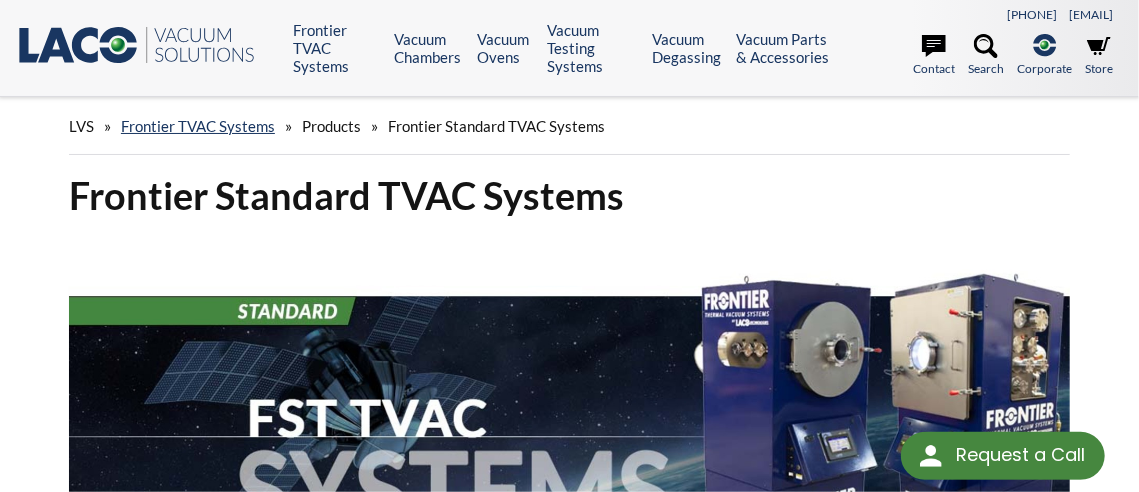 click on ".st0{fill:#193661;}
.st1{fill:url(#SVGID_1_);}
.st2{enable-background:new    ;}
.st3{fill:none;stroke:#5A595A;stroke-width:2;}" 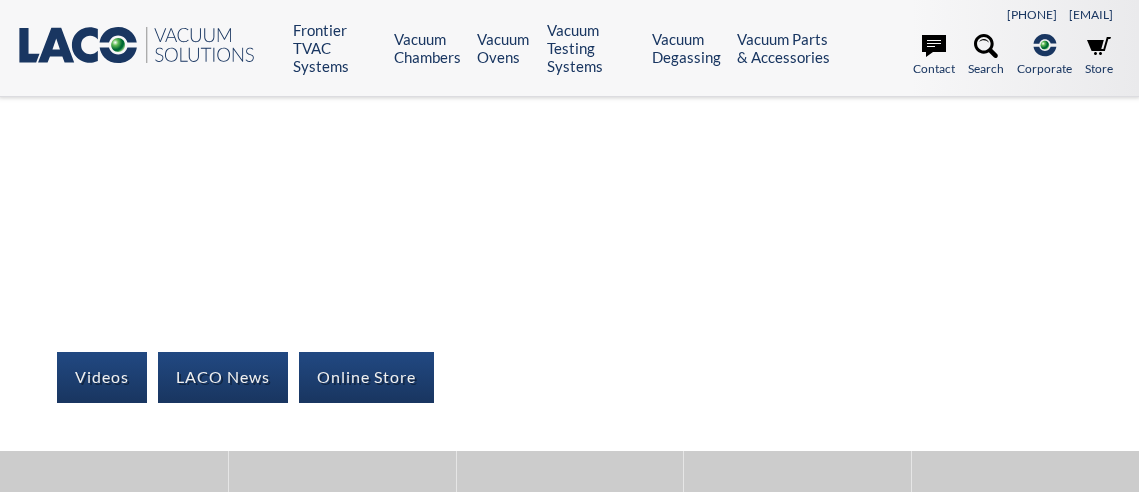 scroll, scrollTop: 0, scrollLeft: 0, axis: both 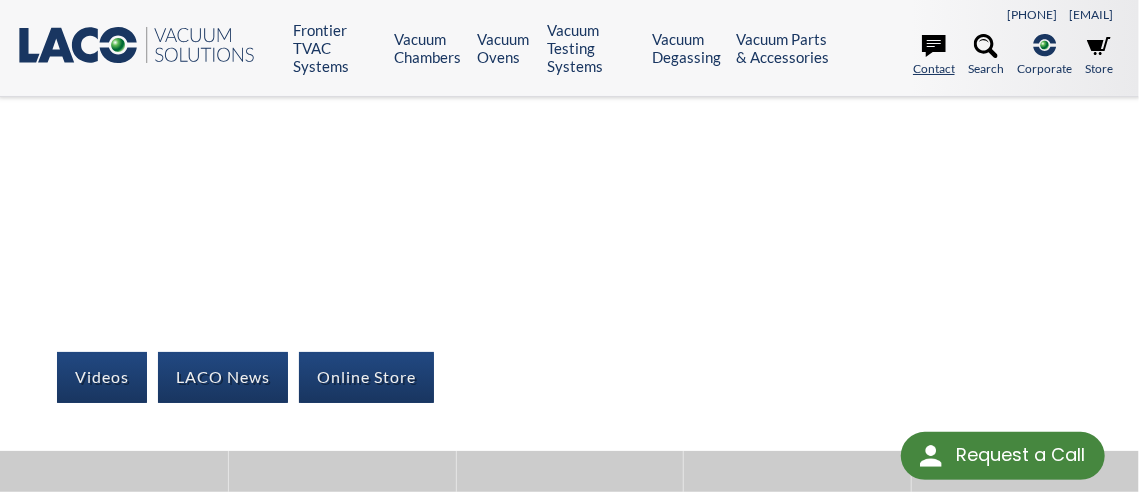 click 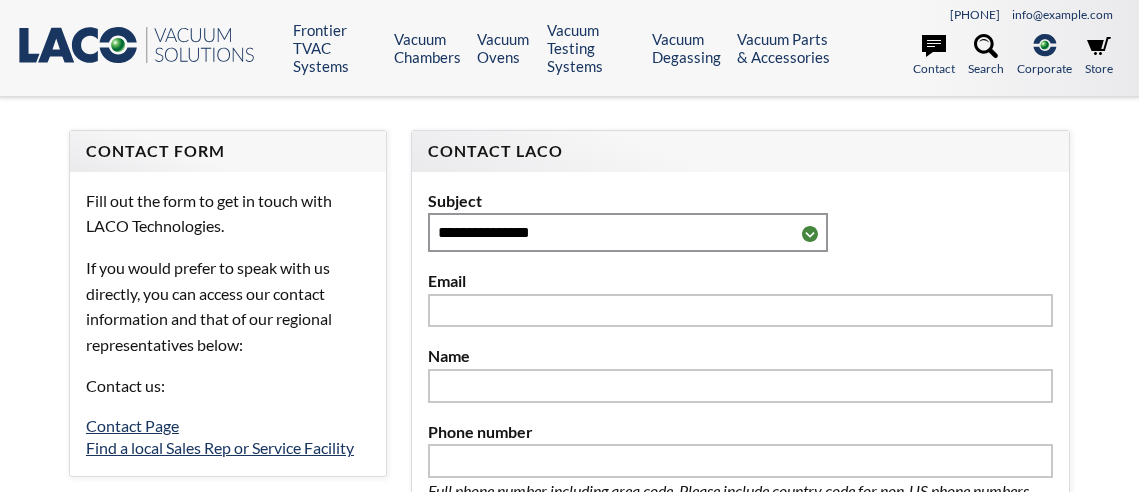 scroll, scrollTop: 0, scrollLeft: 0, axis: both 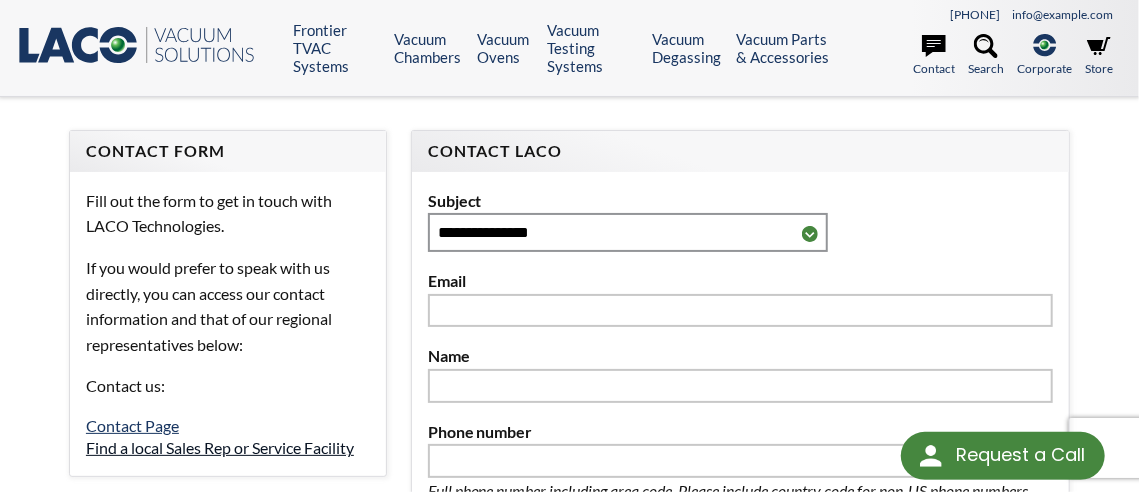 click on "Find a local Sales Rep or Service Facility" at bounding box center [220, 447] 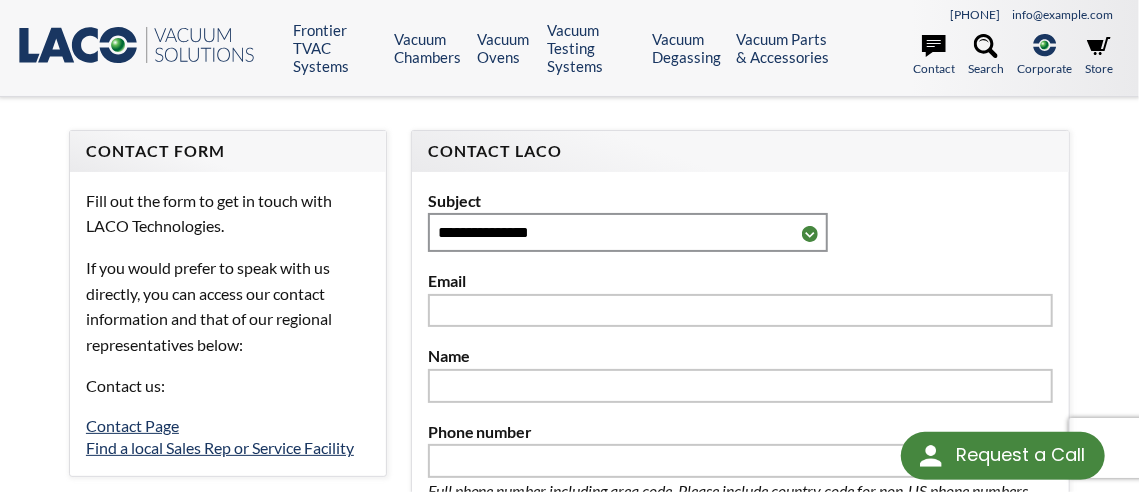 click on "If you would prefer to speak with us directly, you can access our contact information and that of our regional representatives below:" at bounding box center [228, 306] 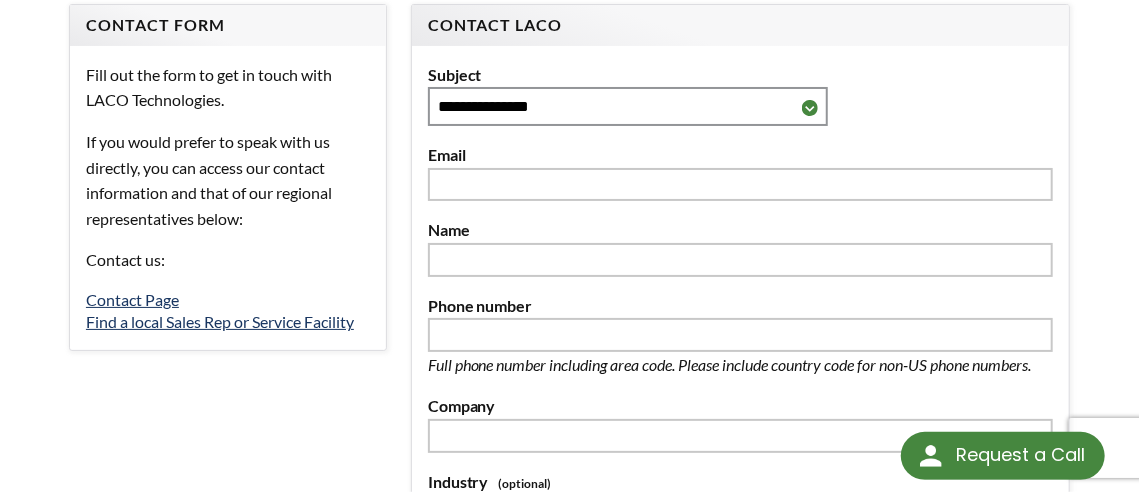 scroll, scrollTop: 132, scrollLeft: 0, axis: vertical 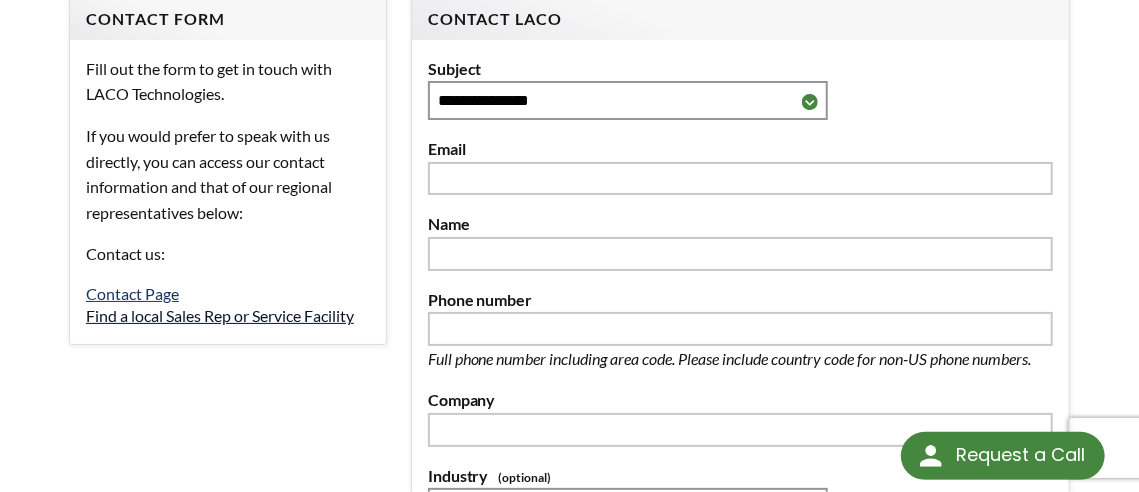 click on "Find a local Sales Rep or Service Facility" at bounding box center [220, 315] 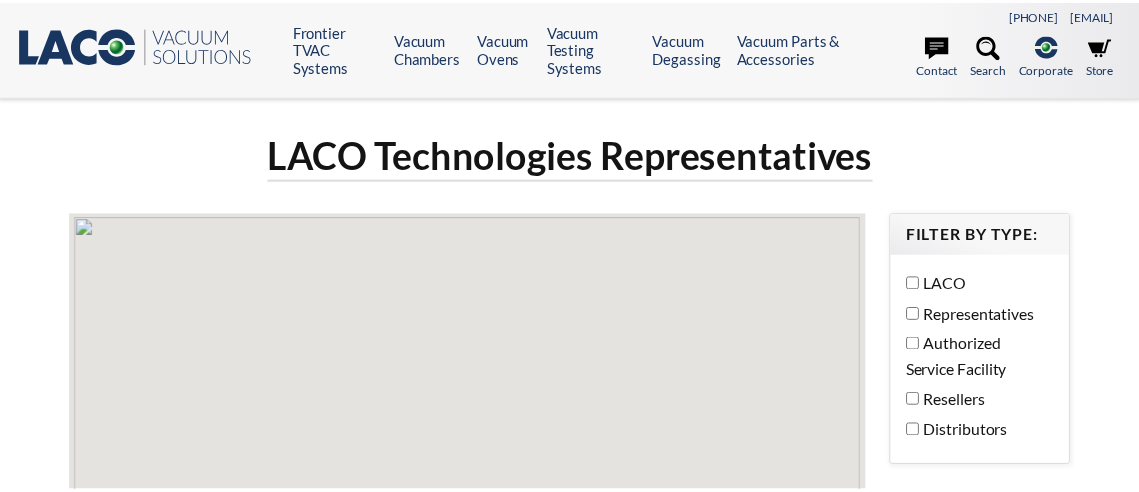 scroll, scrollTop: 0, scrollLeft: 0, axis: both 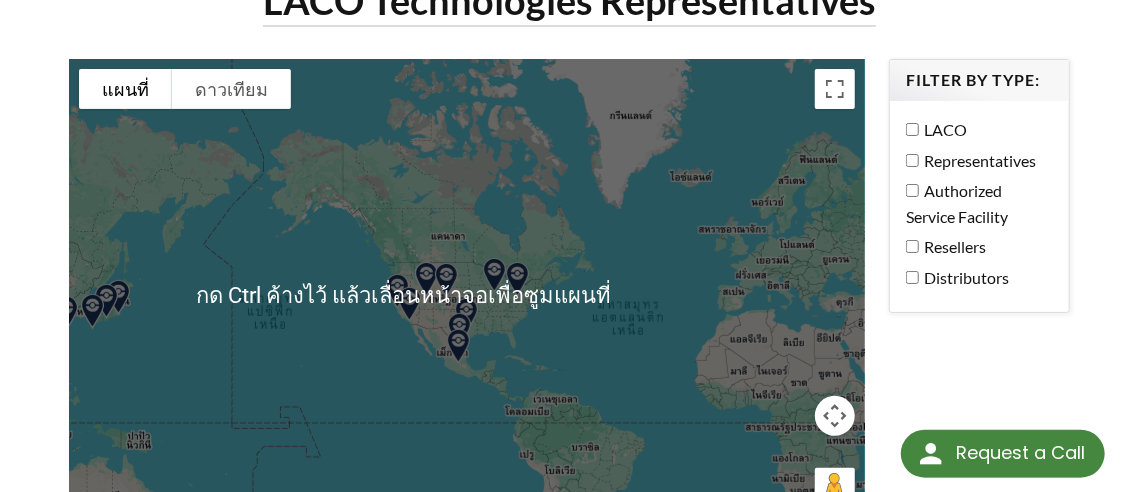 select 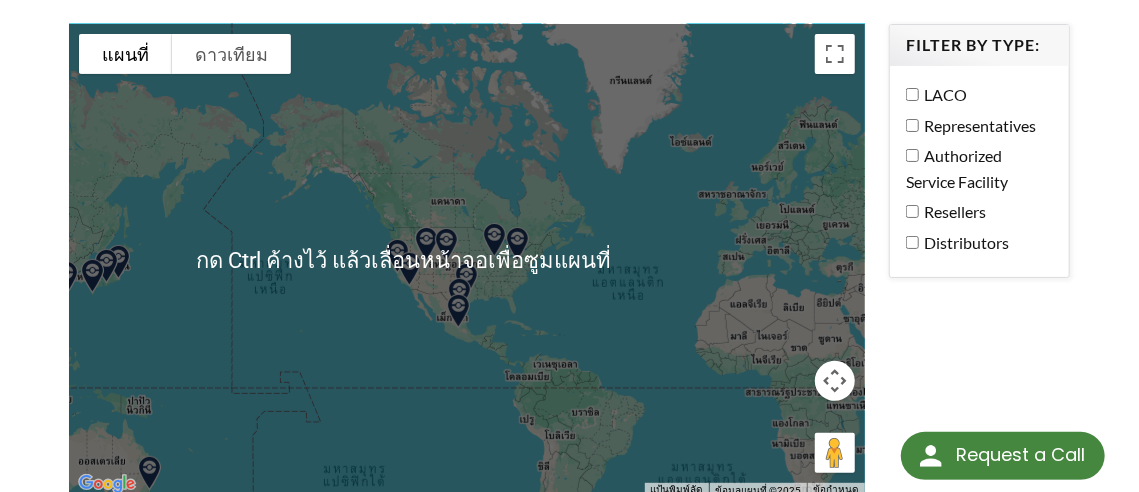 scroll, scrollTop: 189, scrollLeft: 0, axis: vertical 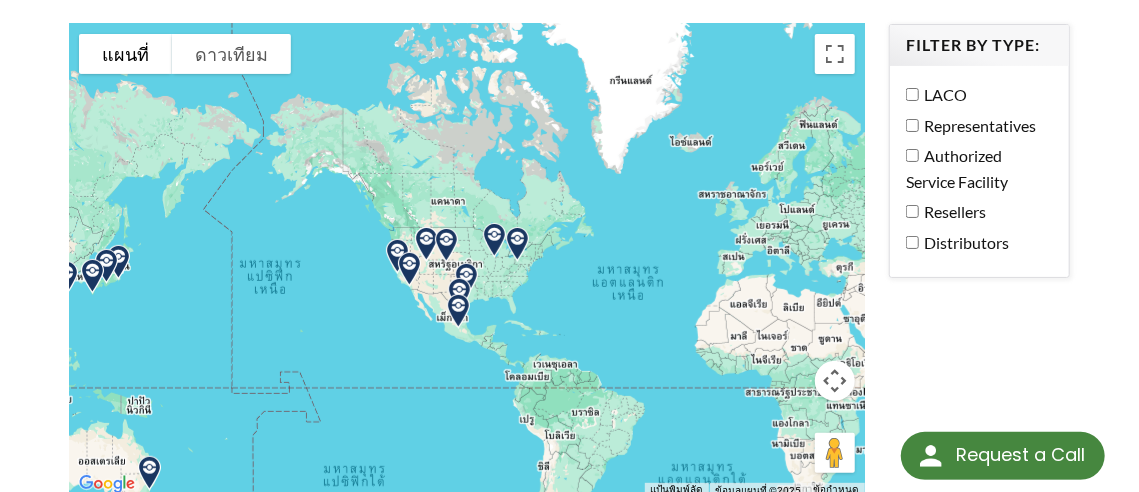 click on "Authorized Service Facility" at bounding box center [974, 168] 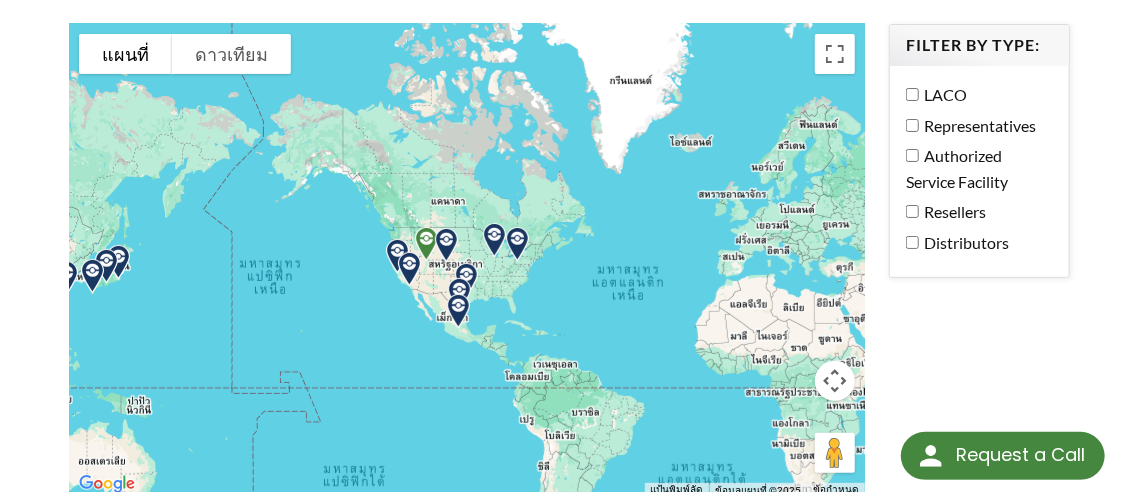 scroll, scrollTop: 311, scrollLeft: 0, axis: vertical 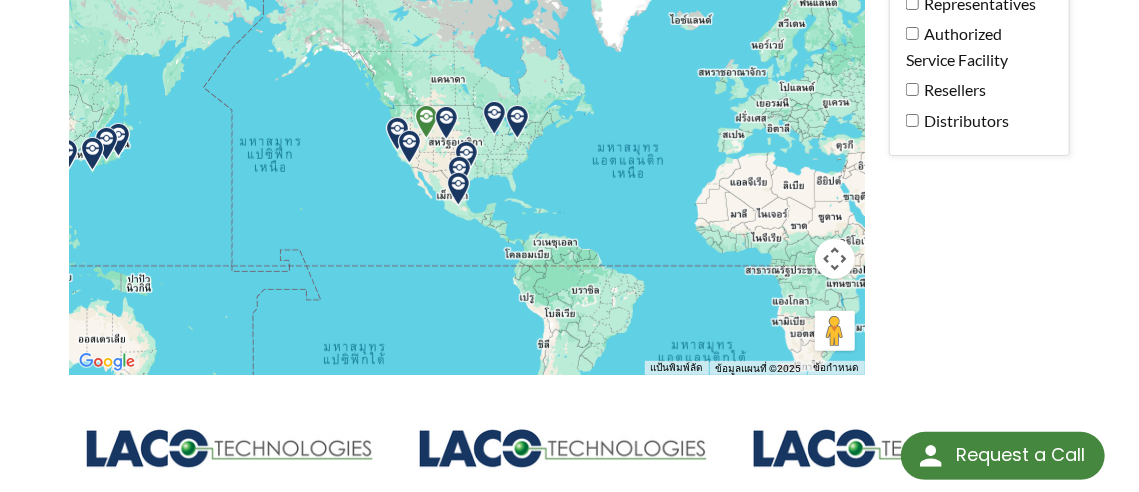 click on "LACO Technologies Representatives
หากต้องการไปยังส่วนต่างๆ ในแผนที่ด้วยท่าทางแตะสัมผัส ให้แตะนิ้วสองครั้งค้างไว้บนแผนที่ จากนั้นลากแผนที่ ← เลื่อนไปทางซ้าย → เลื่อนไปทางขวา ↑ เลื่อนขึ้น ↓ เลื่อนลง + ซูมเข้า - ซูมออก Home ข้ามไปทางซ้าย 75% End ข้ามไปทางขวา 75% Page Up ข้ามขึ้นมา 75% Page Down ข้ามลงไป 75% แผนที่ ภูมิประเทศ" at bounding box center (569, 495) 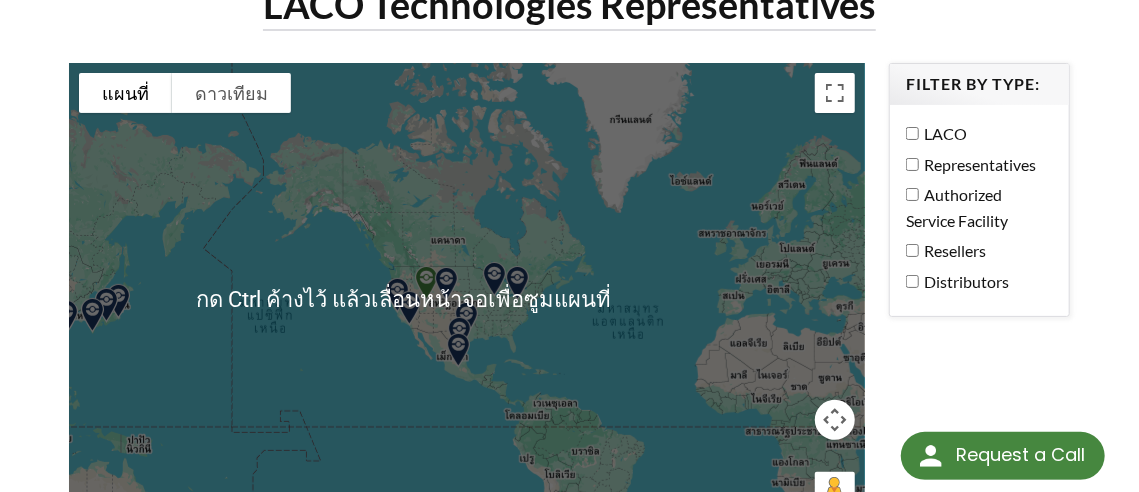 scroll, scrollTop: 109, scrollLeft: 0, axis: vertical 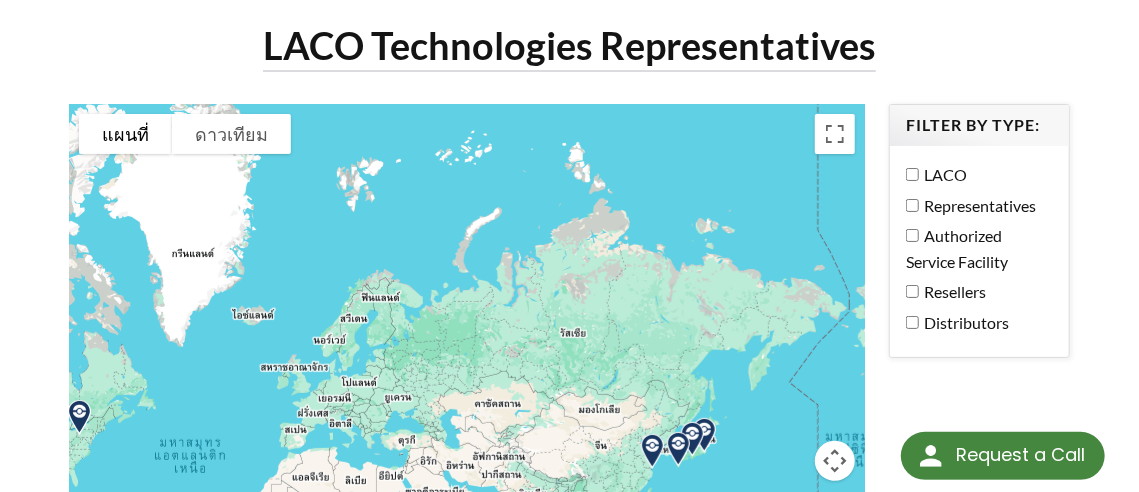 drag, startPoint x: 312, startPoint y: 306, endPoint x: 903, endPoint y: 403, distance: 598.90735 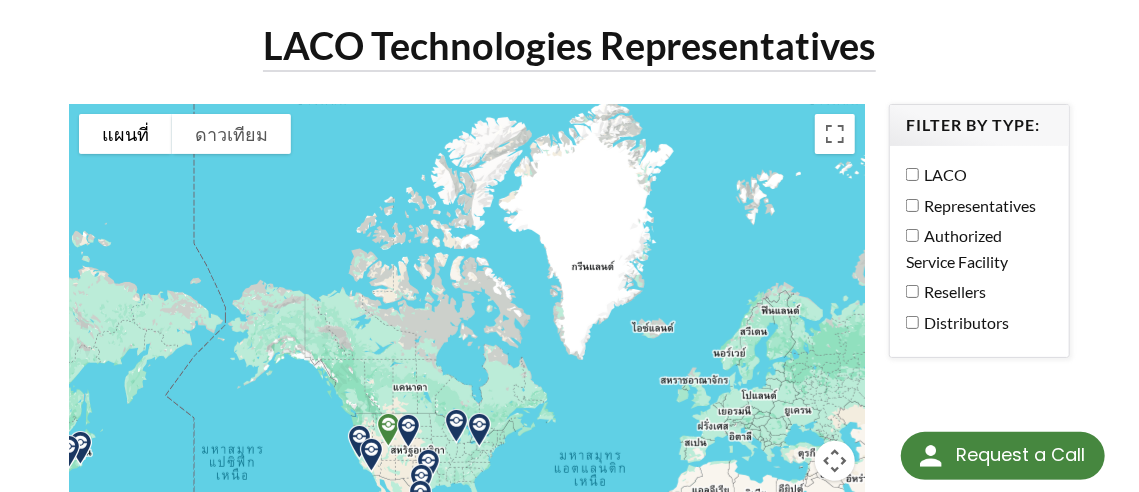 drag, startPoint x: 450, startPoint y: 284, endPoint x: 867, endPoint y: 291, distance: 417.05875 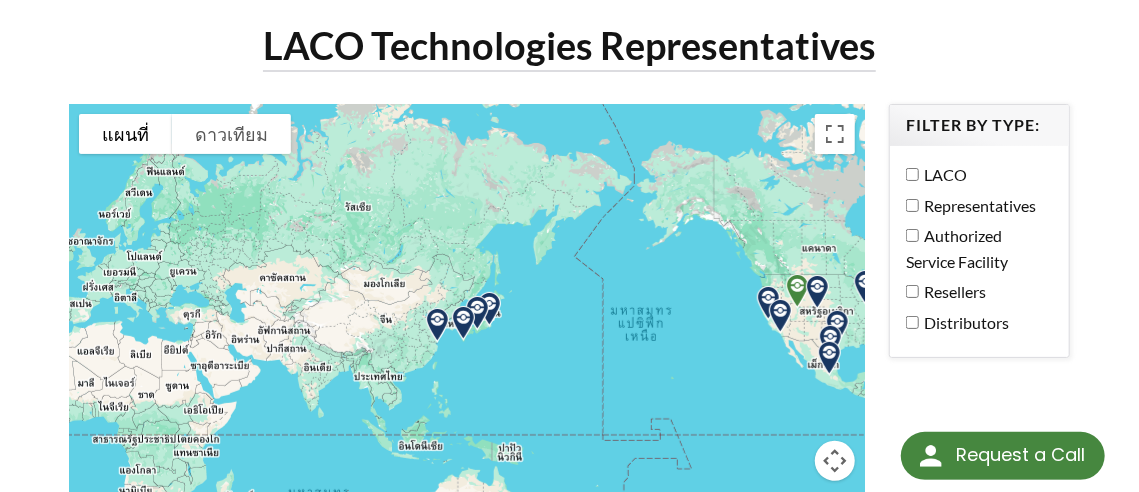 drag, startPoint x: 477, startPoint y: 297, endPoint x: 890, endPoint y: 174, distance: 430.9269 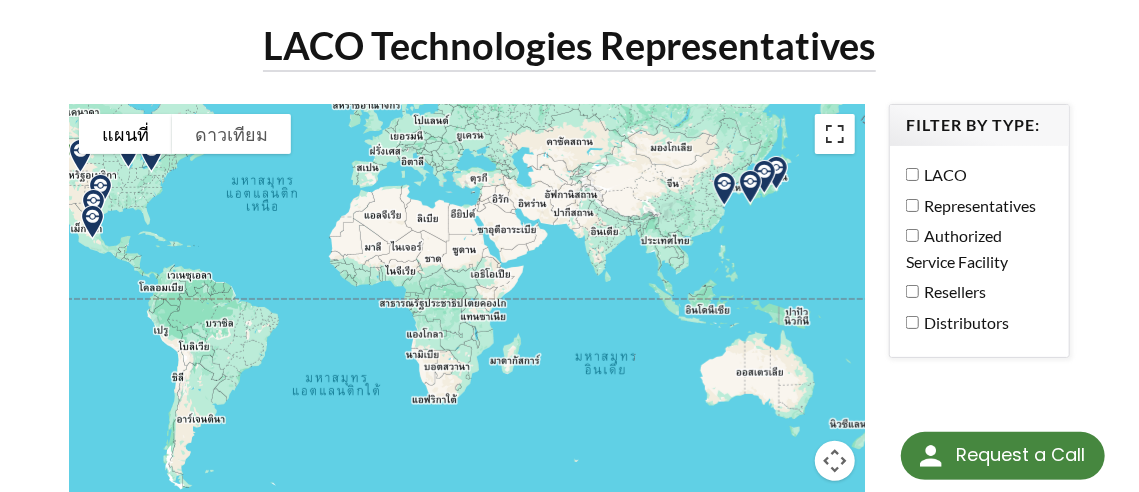 drag, startPoint x: 511, startPoint y: 251, endPoint x: 817, endPoint y: 115, distance: 334.86118 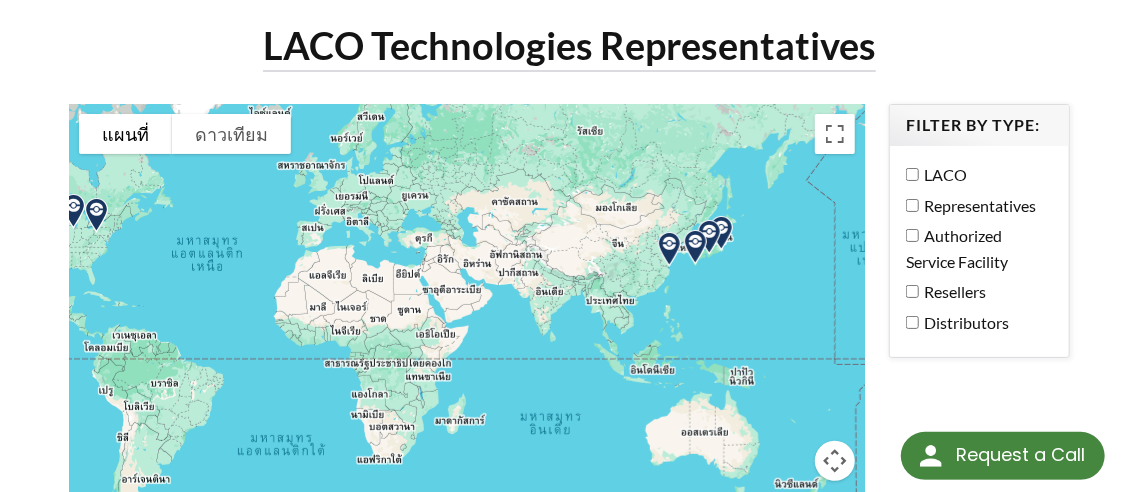 drag, startPoint x: 551, startPoint y: 297, endPoint x: 496, endPoint y: 348, distance: 75.00667 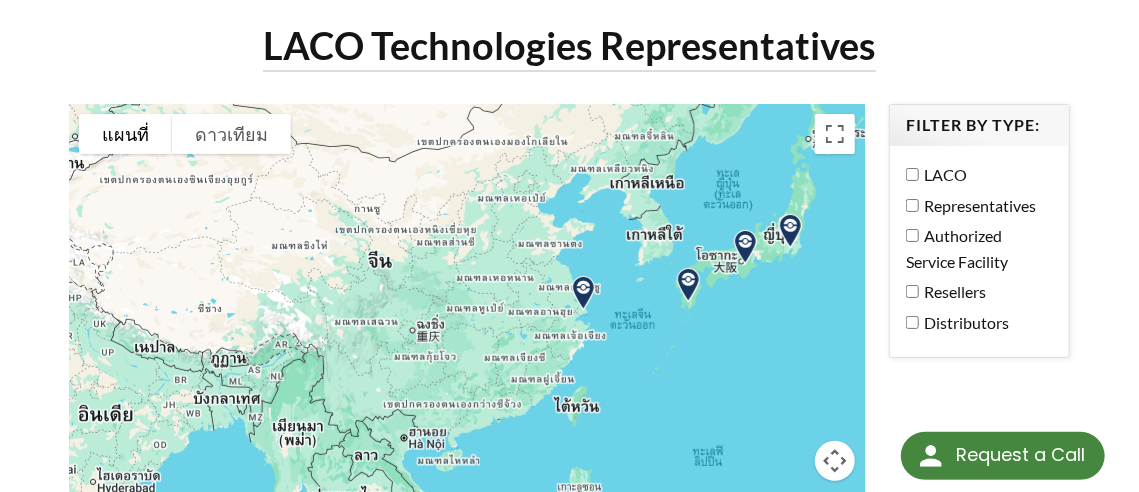 drag, startPoint x: 607, startPoint y: 263, endPoint x: 430, endPoint y: 340, distance: 193.02332 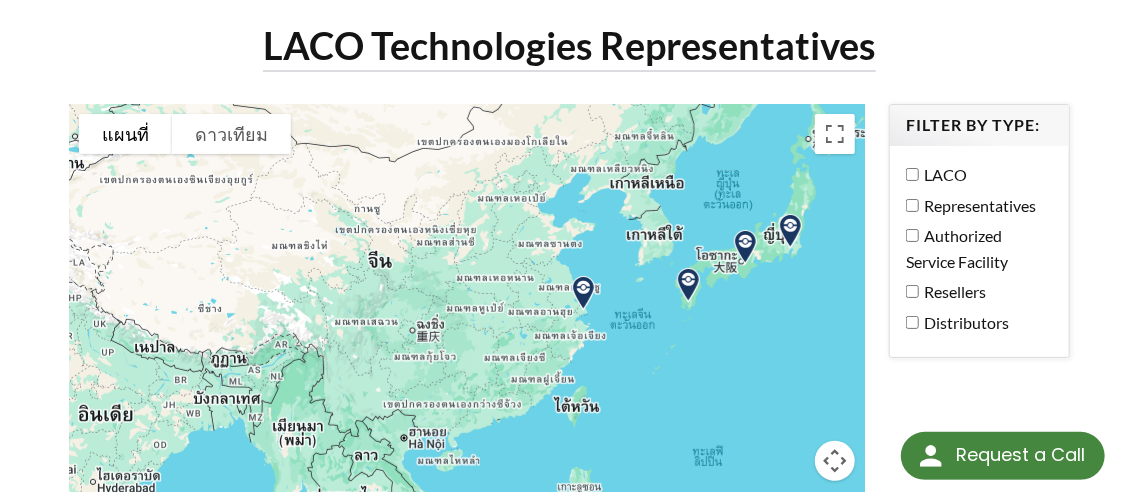 click at bounding box center (583, 293) 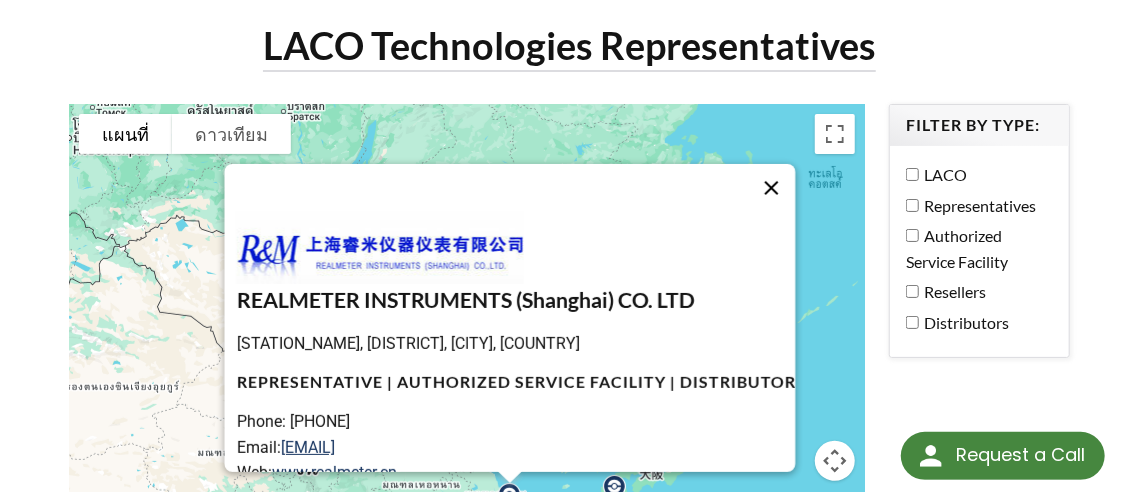 click at bounding box center (771, 188) 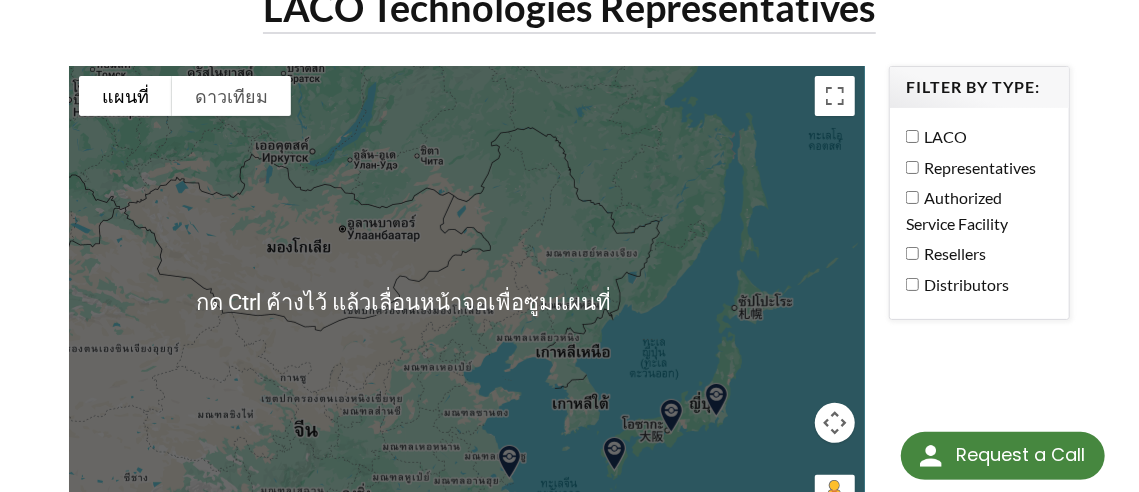 scroll, scrollTop: 145, scrollLeft: 0, axis: vertical 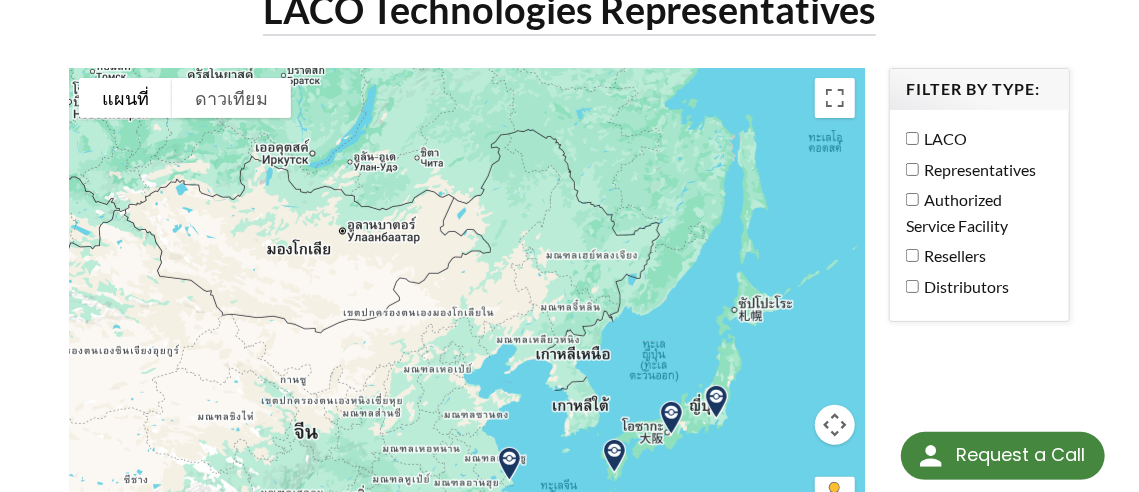 click at bounding box center (716, 402) 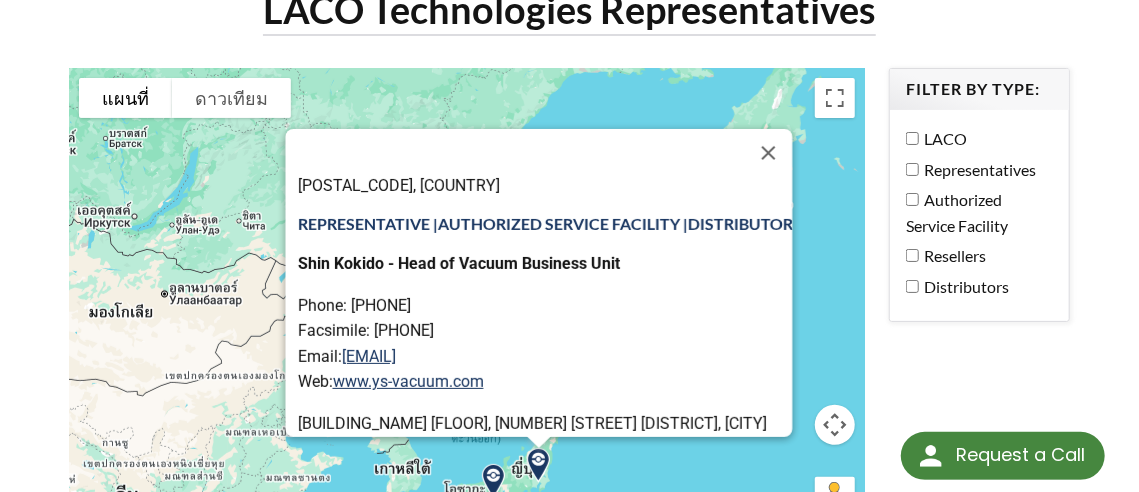 scroll, scrollTop: 123, scrollLeft: 0, axis: vertical 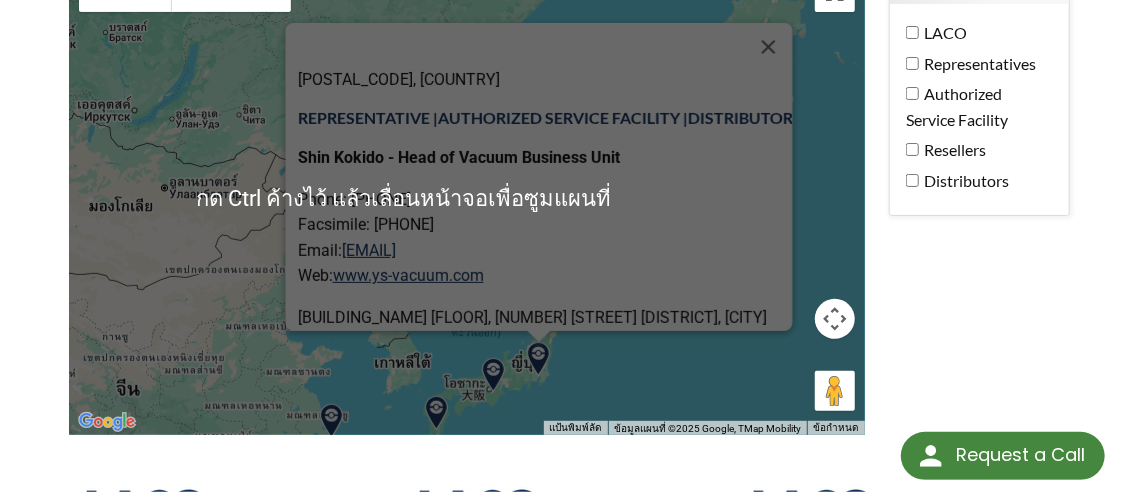 click at bounding box center [331, 421] 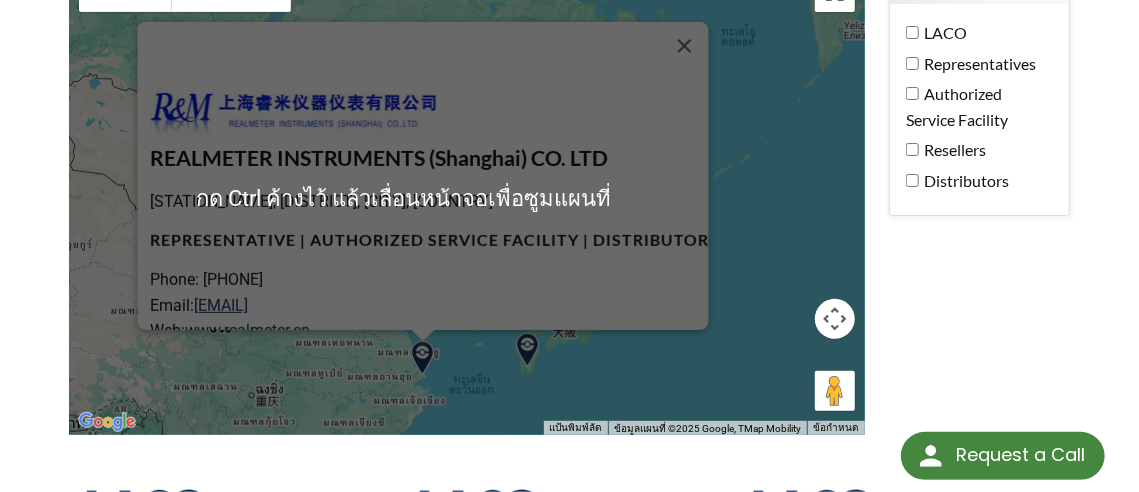 scroll, scrollTop: 216, scrollLeft: 0, axis: vertical 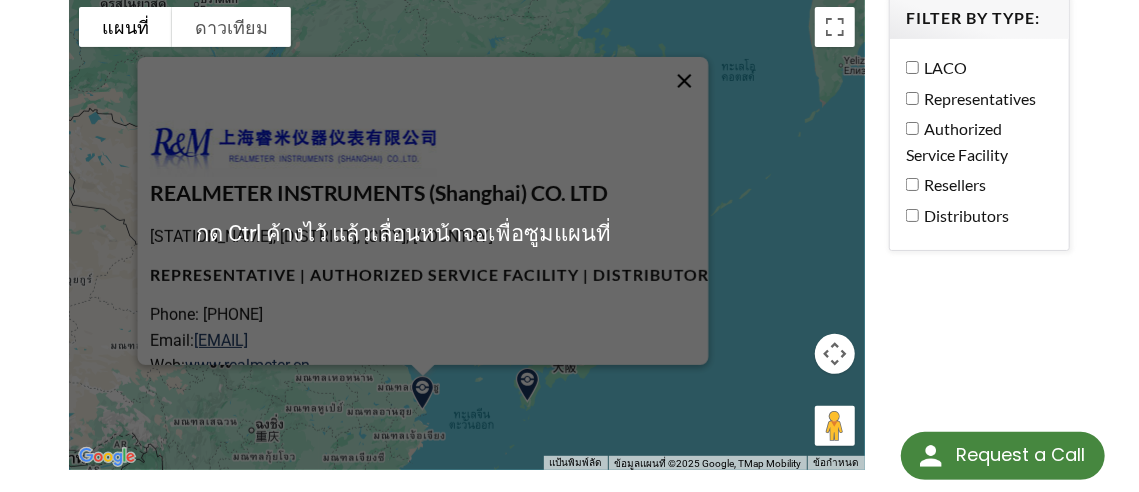 click at bounding box center (684, 81) 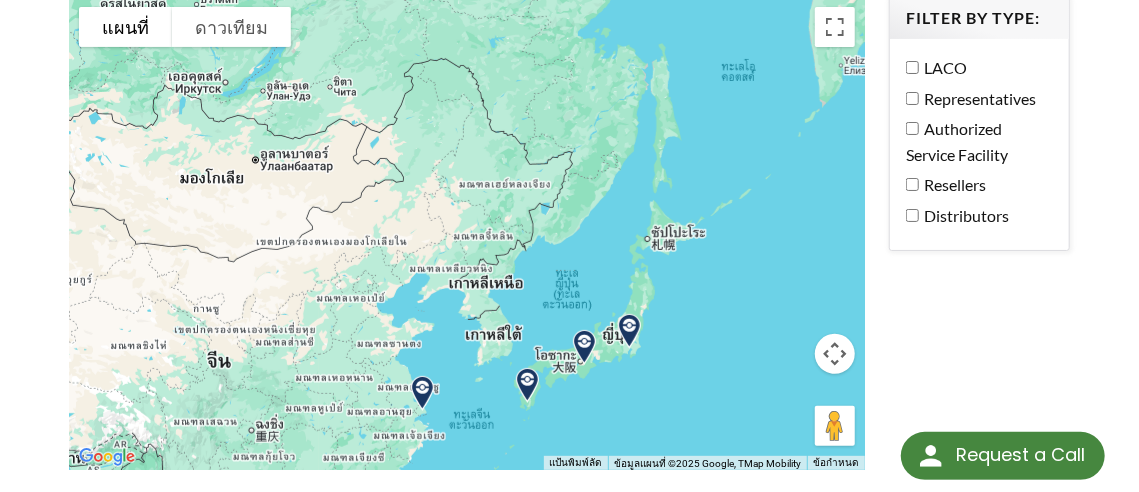 click on "กดปุ่มลูกศรเพื่อไปที่เครื่องหมายต่างๆ" at bounding box center [467, 233] 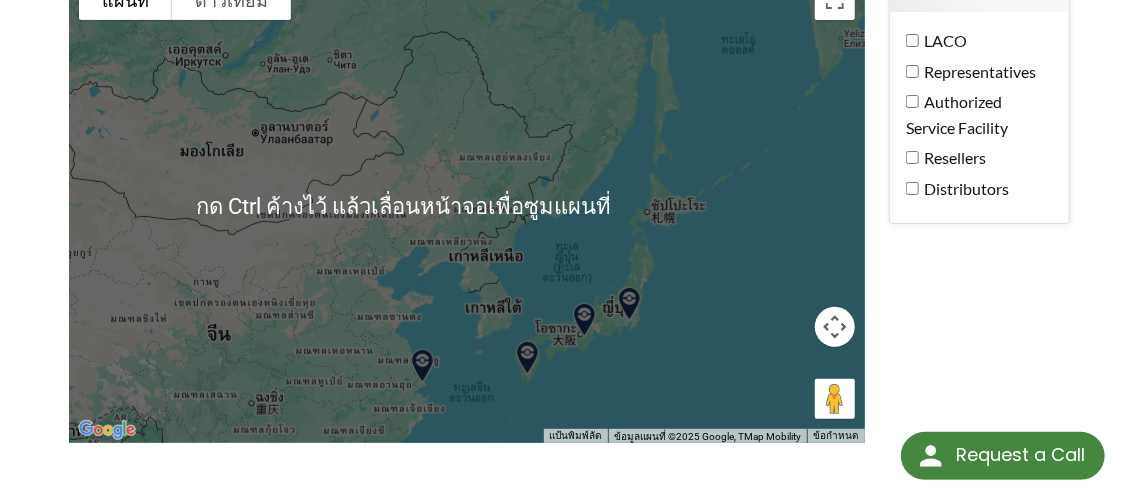 scroll, scrollTop: 246, scrollLeft: 0, axis: vertical 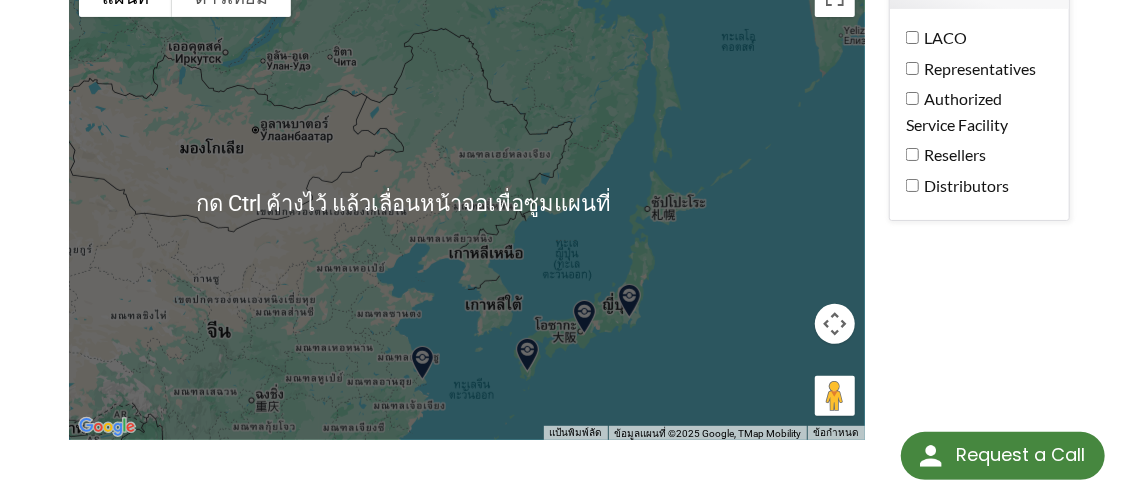 click at bounding box center [467, 203] 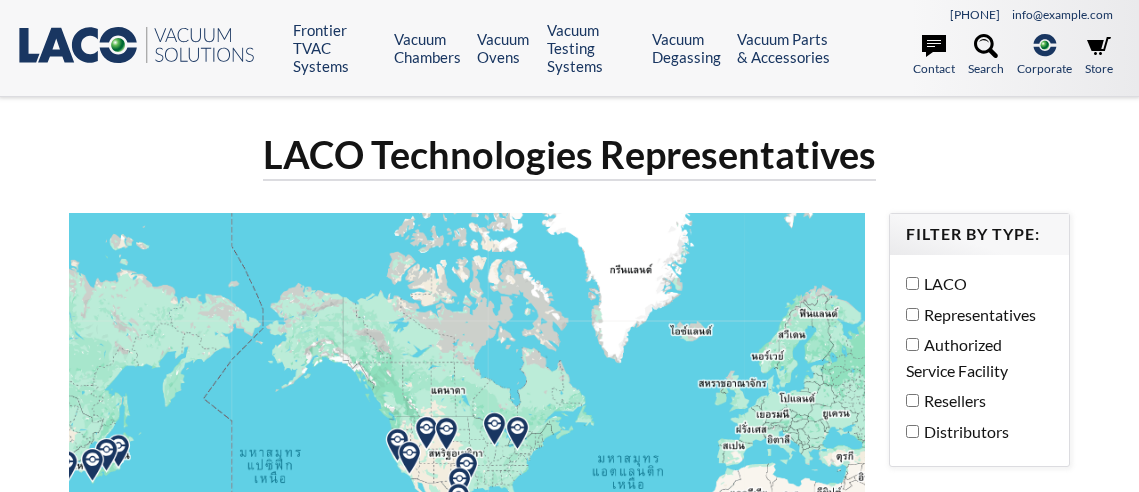 scroll, scrollTop: 0, scrollLeft: 0, axis: both 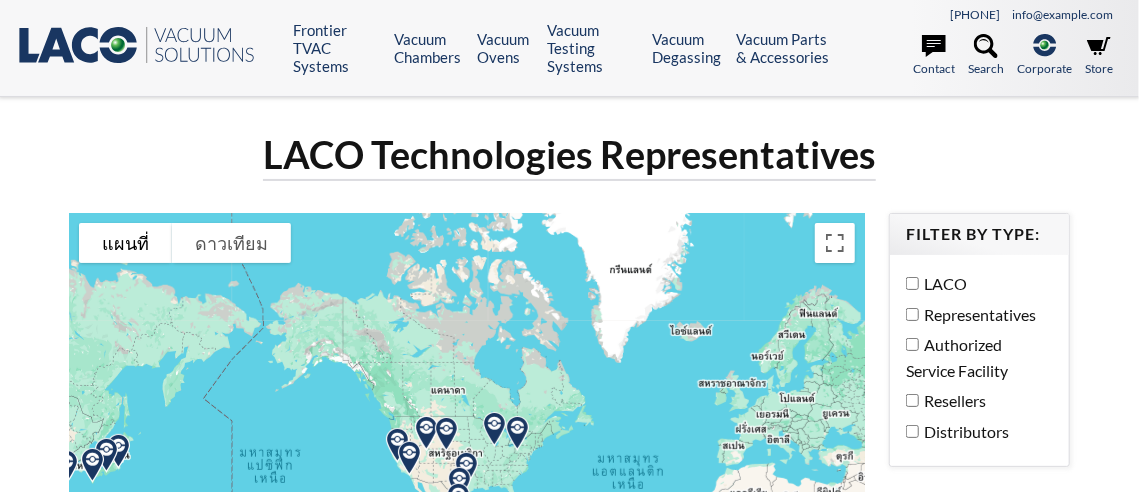 select 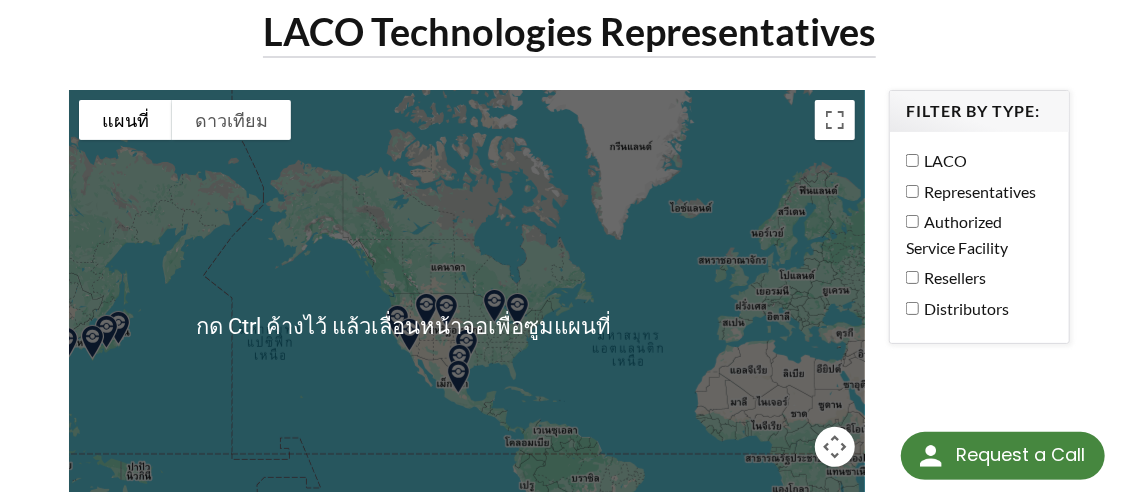 scroll, scrollTop: 0, scrollLeft: 0, axis: both 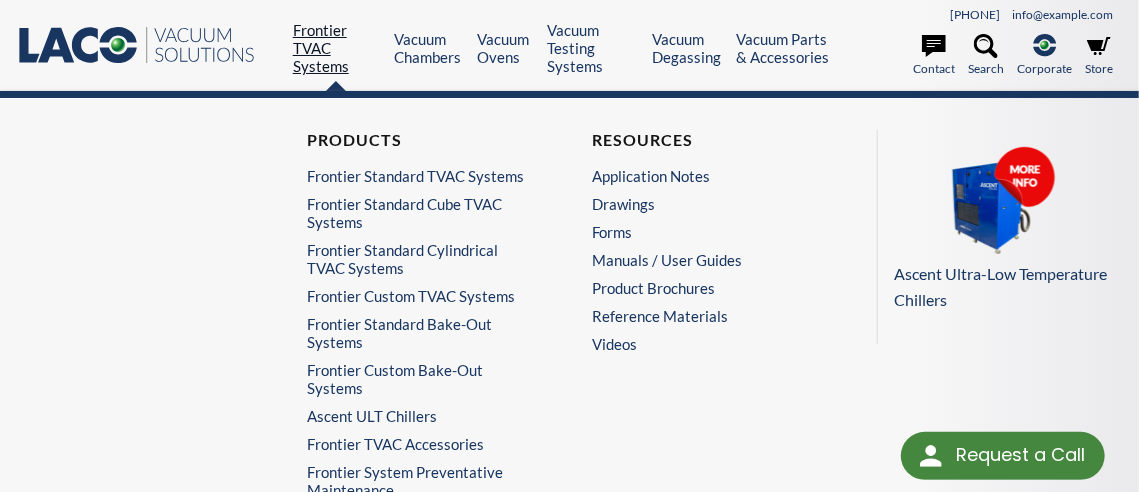 click on "Frontier TVAC Systems" at bounding box center [336, 48] 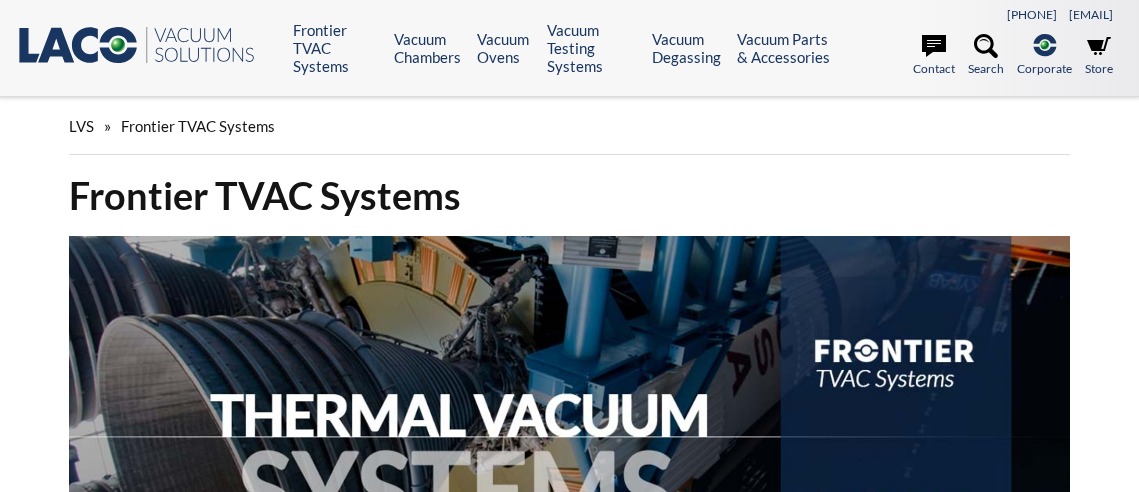 scroll, scrollTop: 0, scrollLeft: 0, axis: both 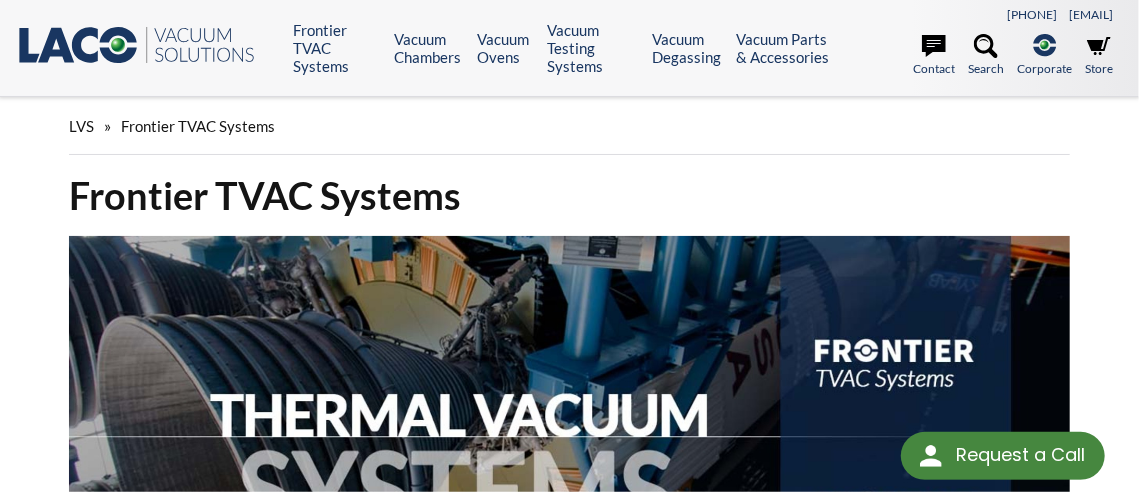 click on "Frontier TVAC Systems
Take Control of Your Thermal Vacuum Testing
Frontier  TVAC (FST)  and  Bake-Out (FSB)  Systems  put you in control with affordable and easy-to-configure thermal vacuum chamber systems that replicate the e xtreme temperature and pressure environments of launch and orbit sequences.  Id eal for CubeSats and other  space-bound parts, components, and sub-assemblies,  Frontier meets  NASA GSFC-STD-7000 standards for vacuum bake-out, temperature margins, thermal cycling, soak time performance, and pressure.  Designed by the industry leaders in space simulation testing, Frontier gives you the power and versatility of a custom TVAC system with the convenience and cost of a standard system.
BENEFITS
Keep your testing and validation processes in-house, on schedule, and on budget
Configurable standard systems with competitive lead times eliminate the guesswork, time, and labor of building your own TVAC system
cube" at bounding box center (569, 1302) 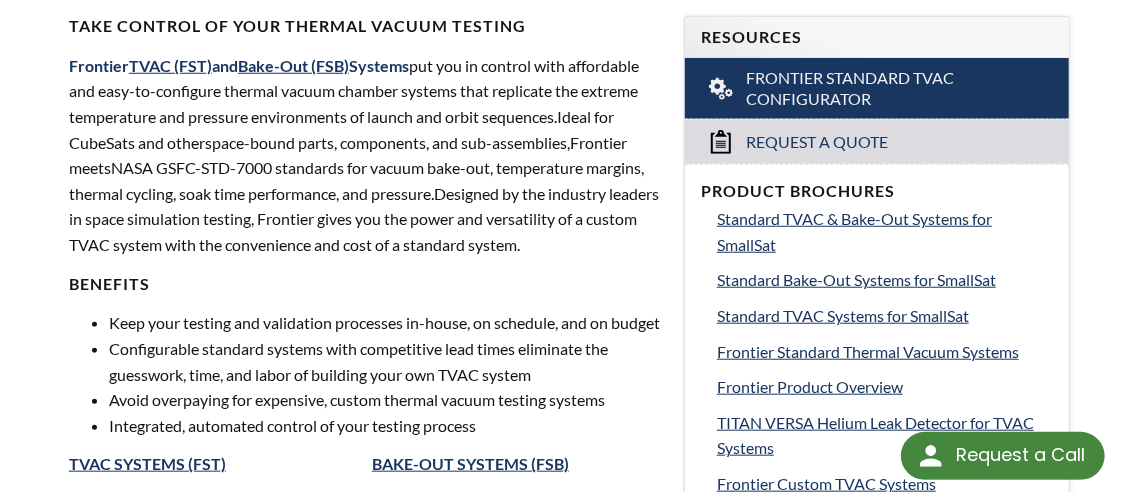 scroll, scrollTop: 662, scrollLeft: 0, axis: vertical 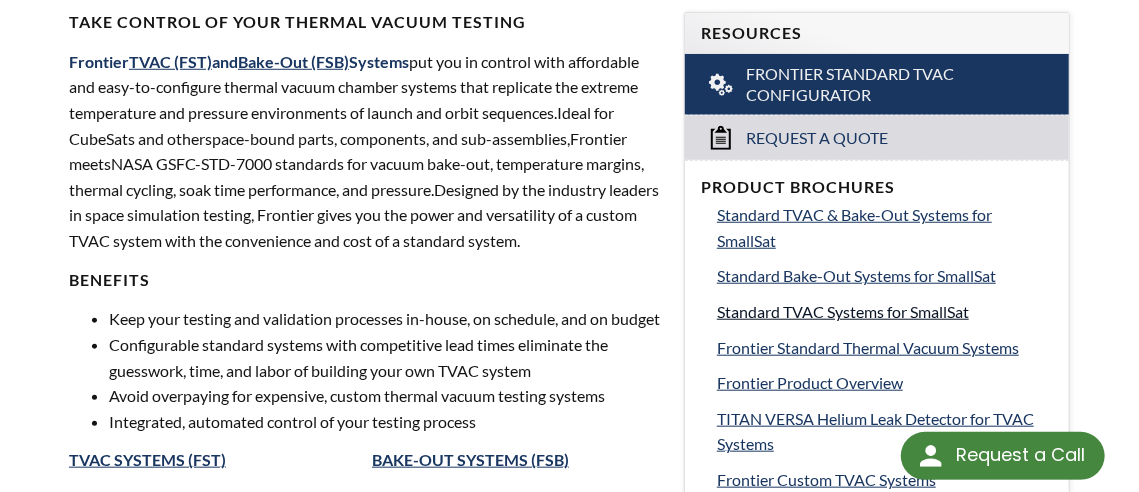 click on "Standard TVAC Systems for SmallSat" at bounding box center (843, 311) 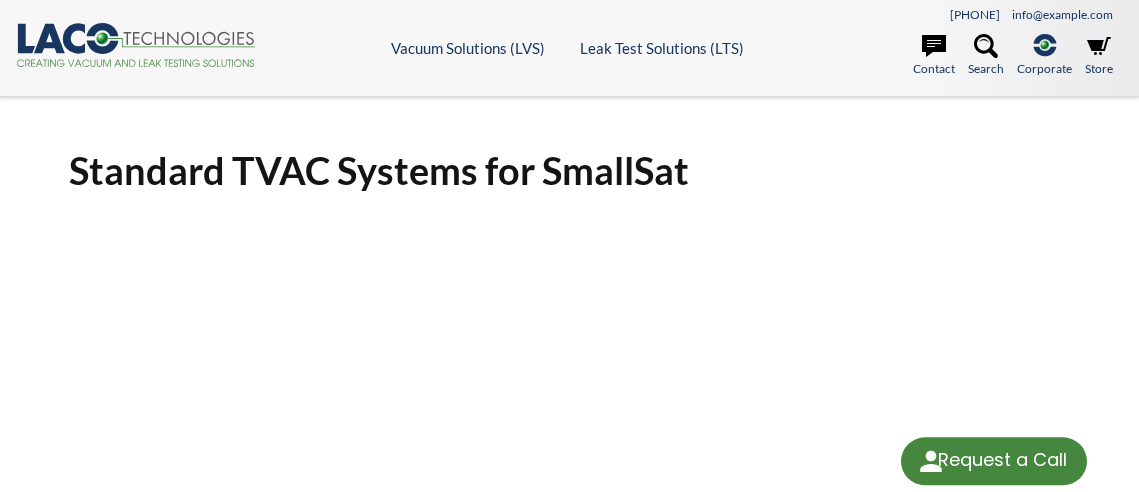 scroll, scrollTop: 180, scrollLeft: 0, axis: vertical 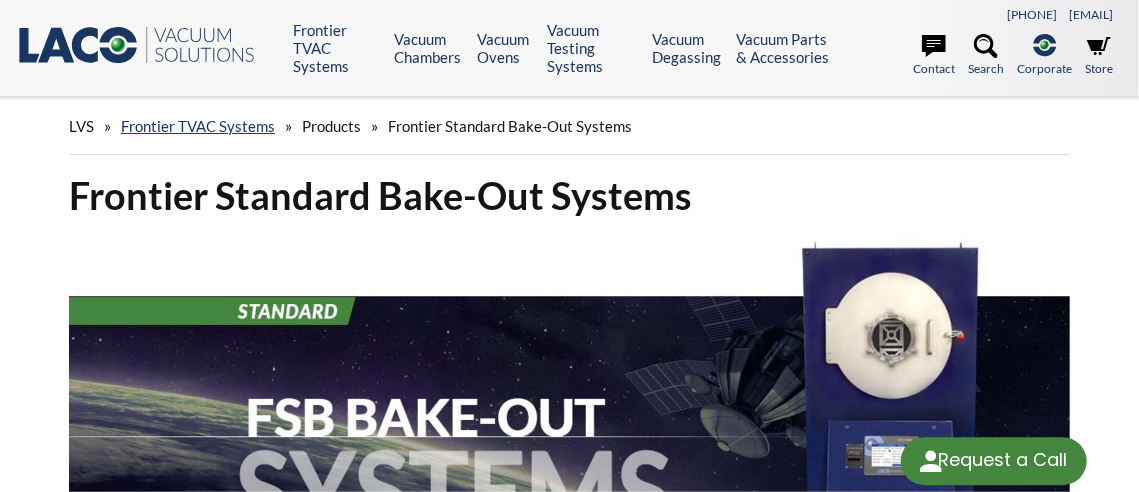 select 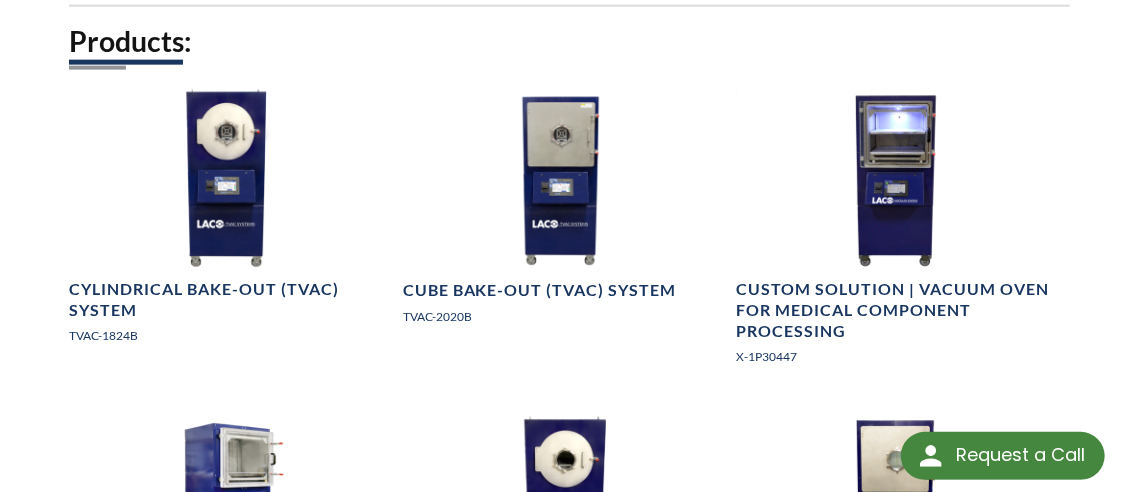 scroll, scrollTop: 1150, scrollLeft: 0, axis: vertical 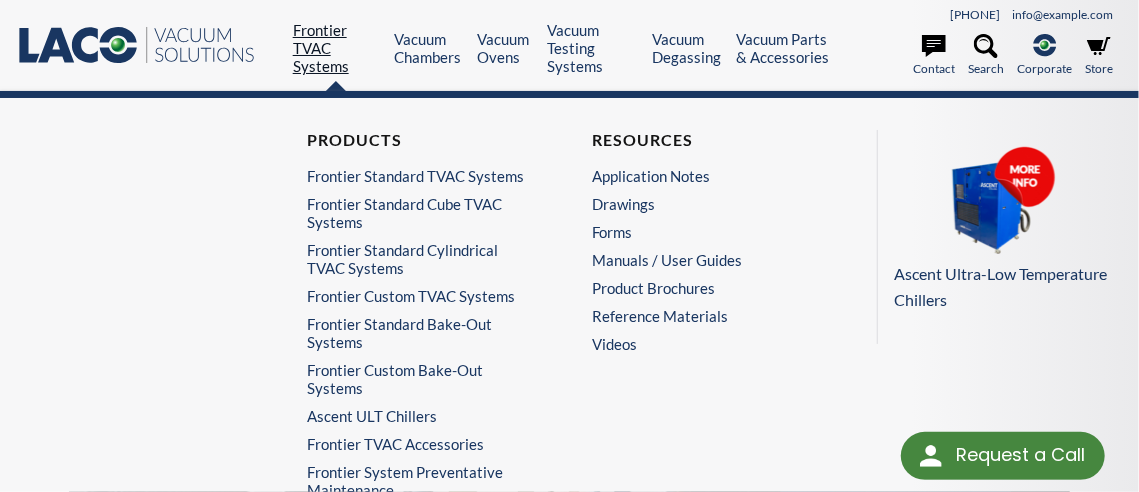 click on "Frontier TVAC Systems" at bounding box center [336, 48] 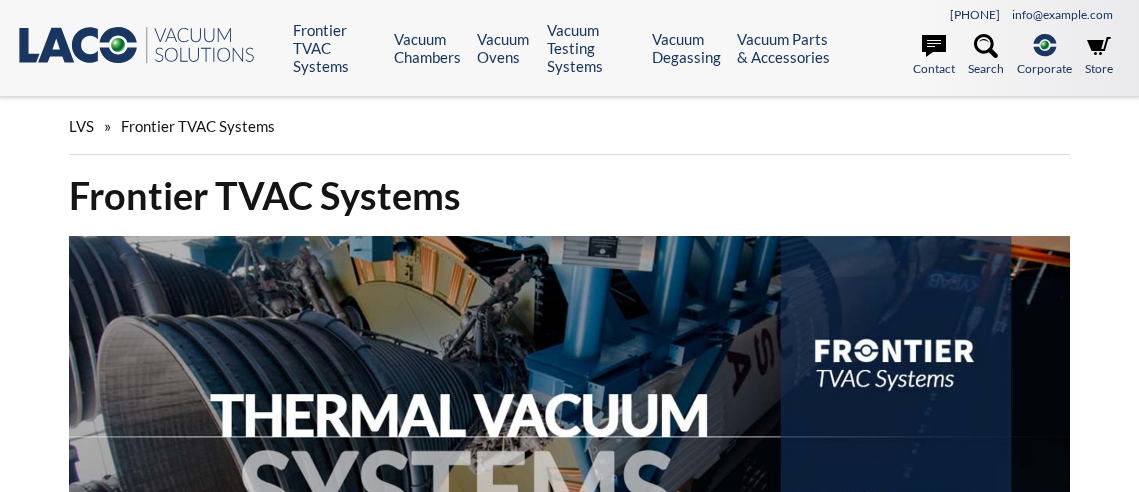 scroll, scrollTop: 0, scrollLeft: 0, axis: both 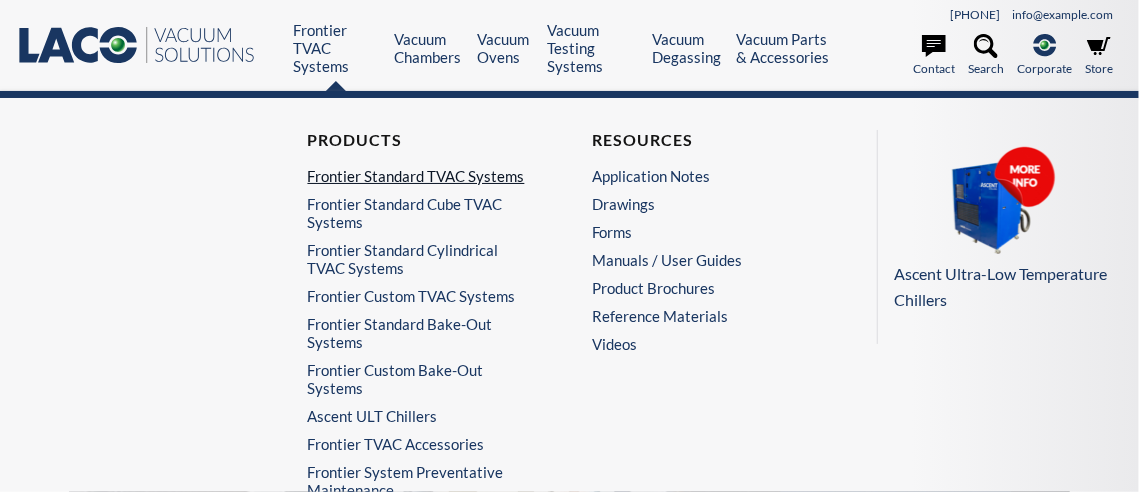 select 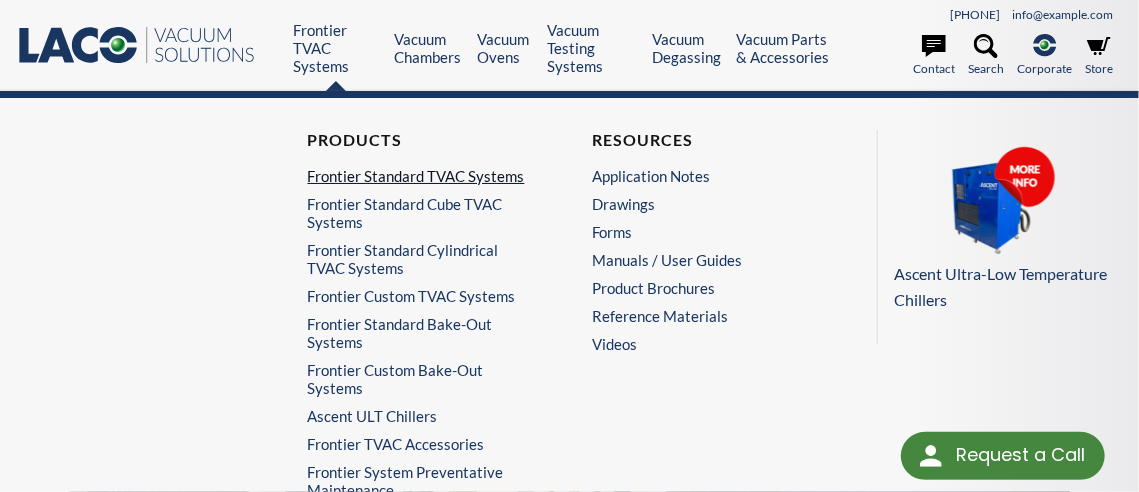 click on "Frontier Standard TVAC Systems" at bounding box center [422, 176] 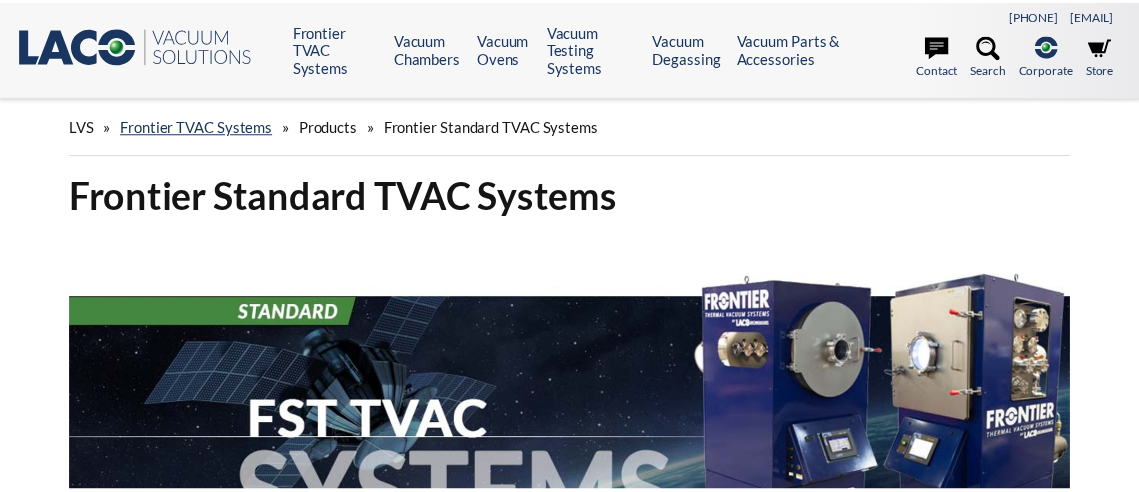 scroll, scrollTop: 0, scrollLeft: 0, axis: both 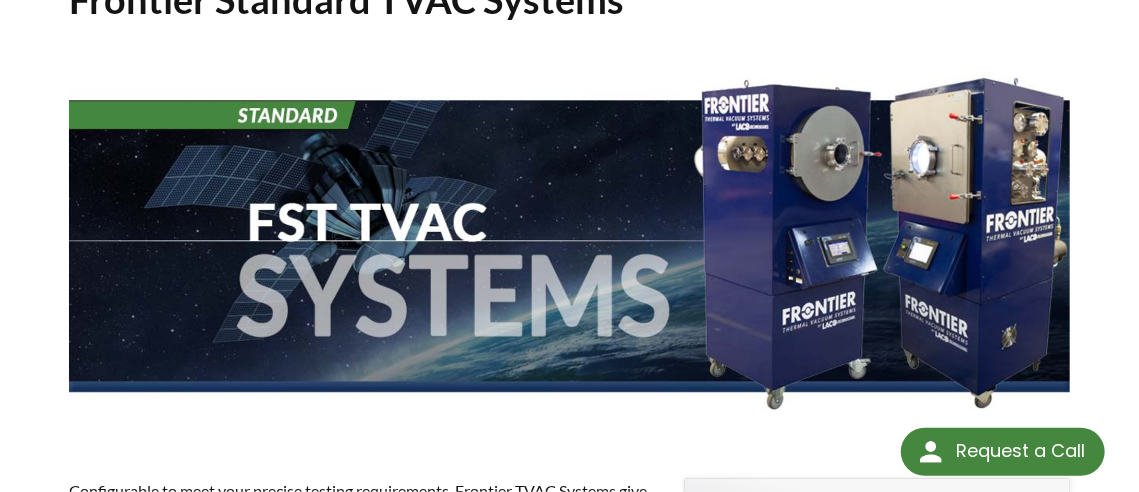 select 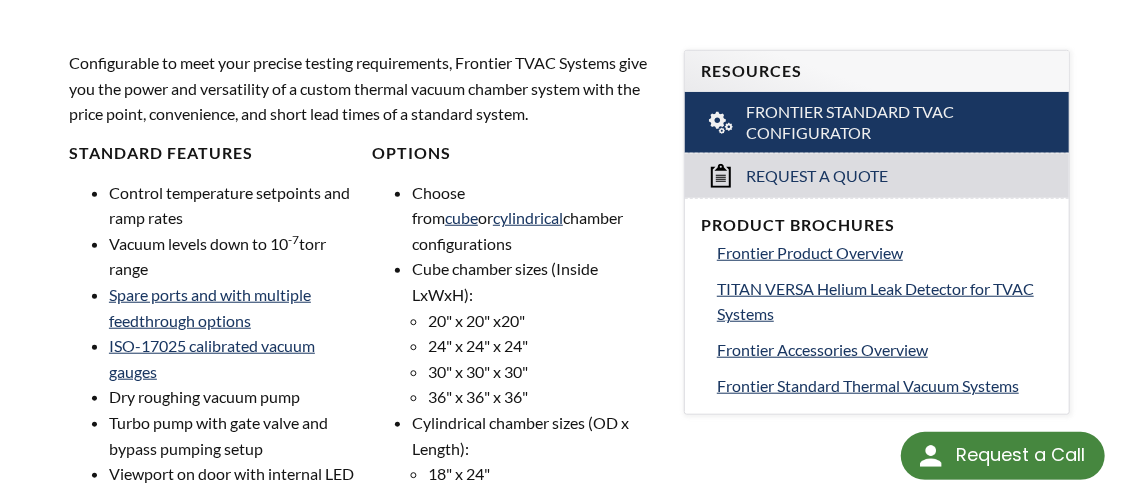 scroll, scrollTop: 625, scrollLeft: 0, axis: vertical 